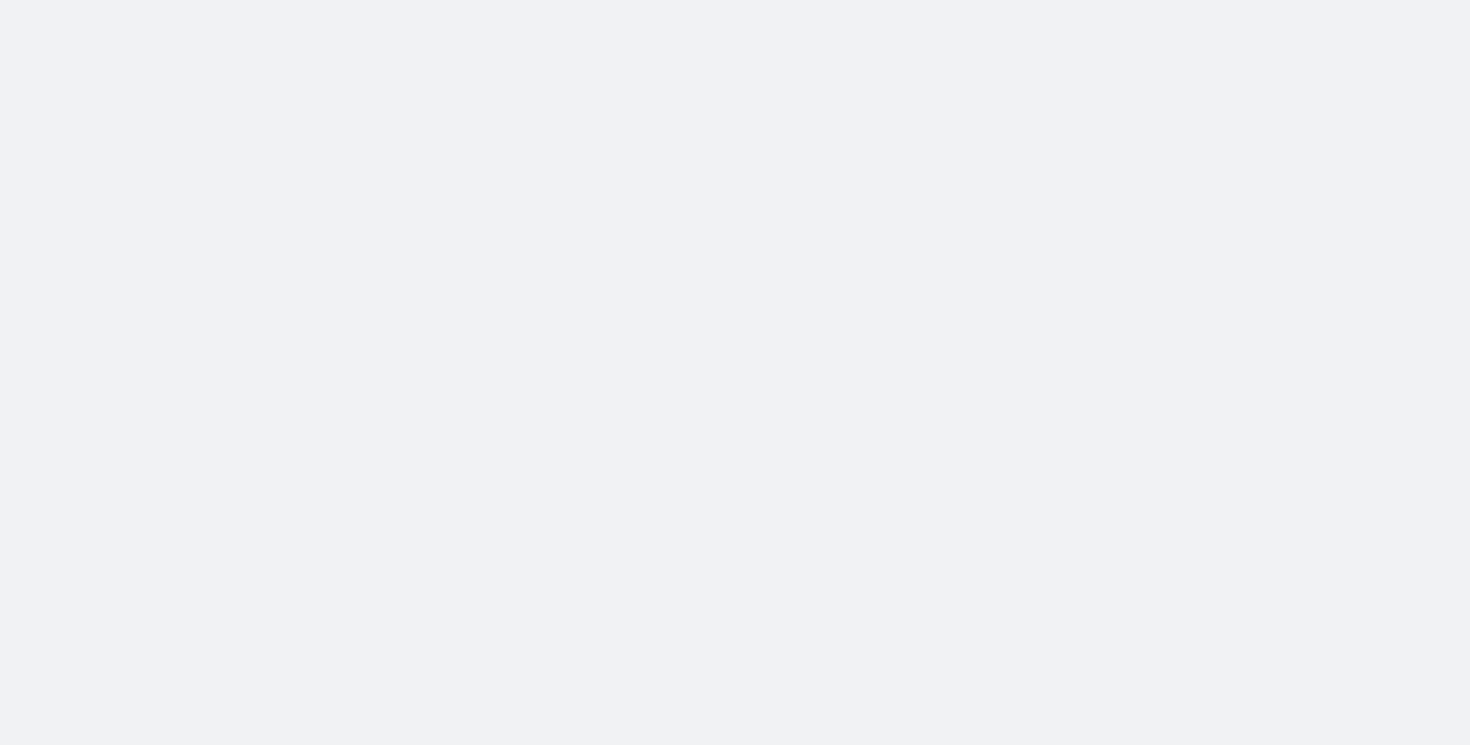 scroll, scrollTop: 0, scrollLeft: 0, axis: both 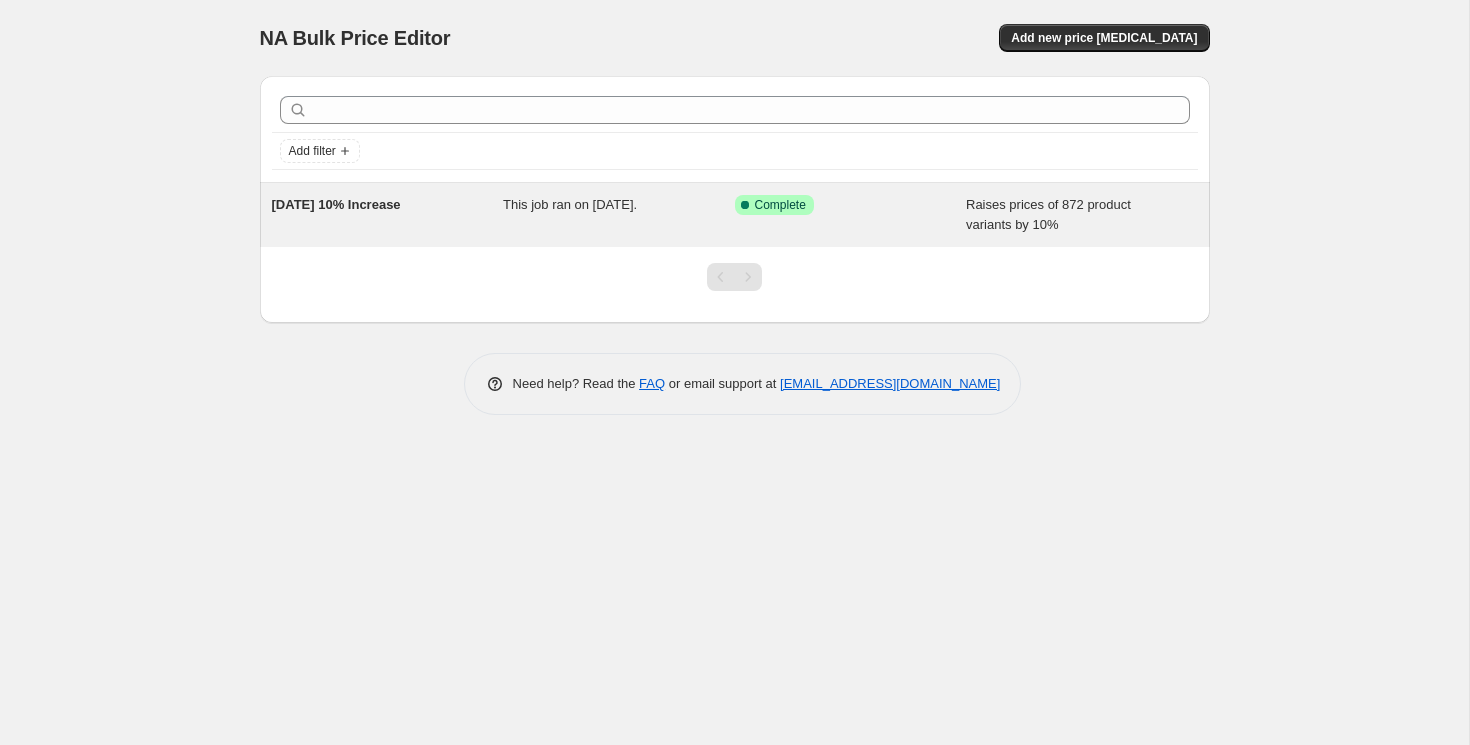 click on "[DATE] 10% Increase This job ran on [DATE]. Success Complete Complete Raises prices of 872 product variants by 10%" at bounding box center [735, 215] 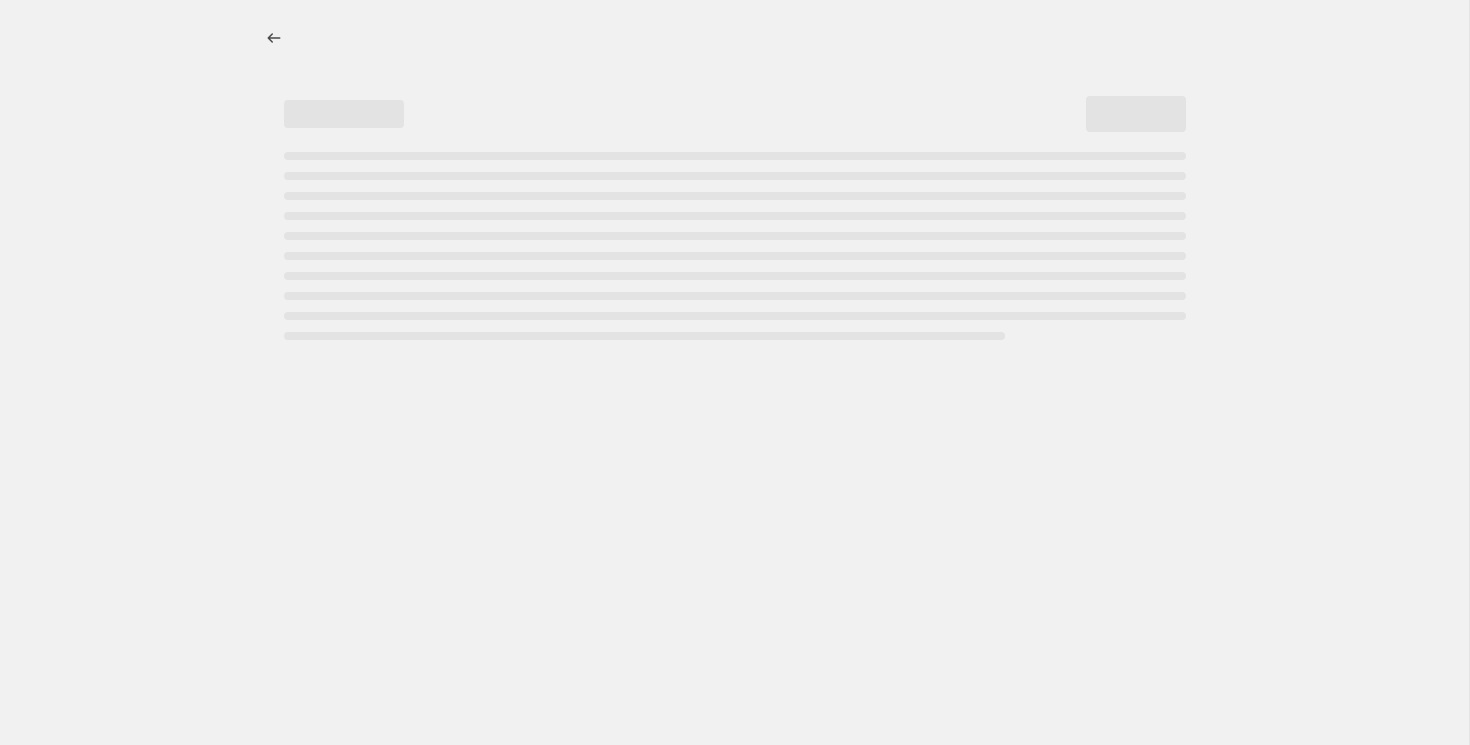 select on "percentage" 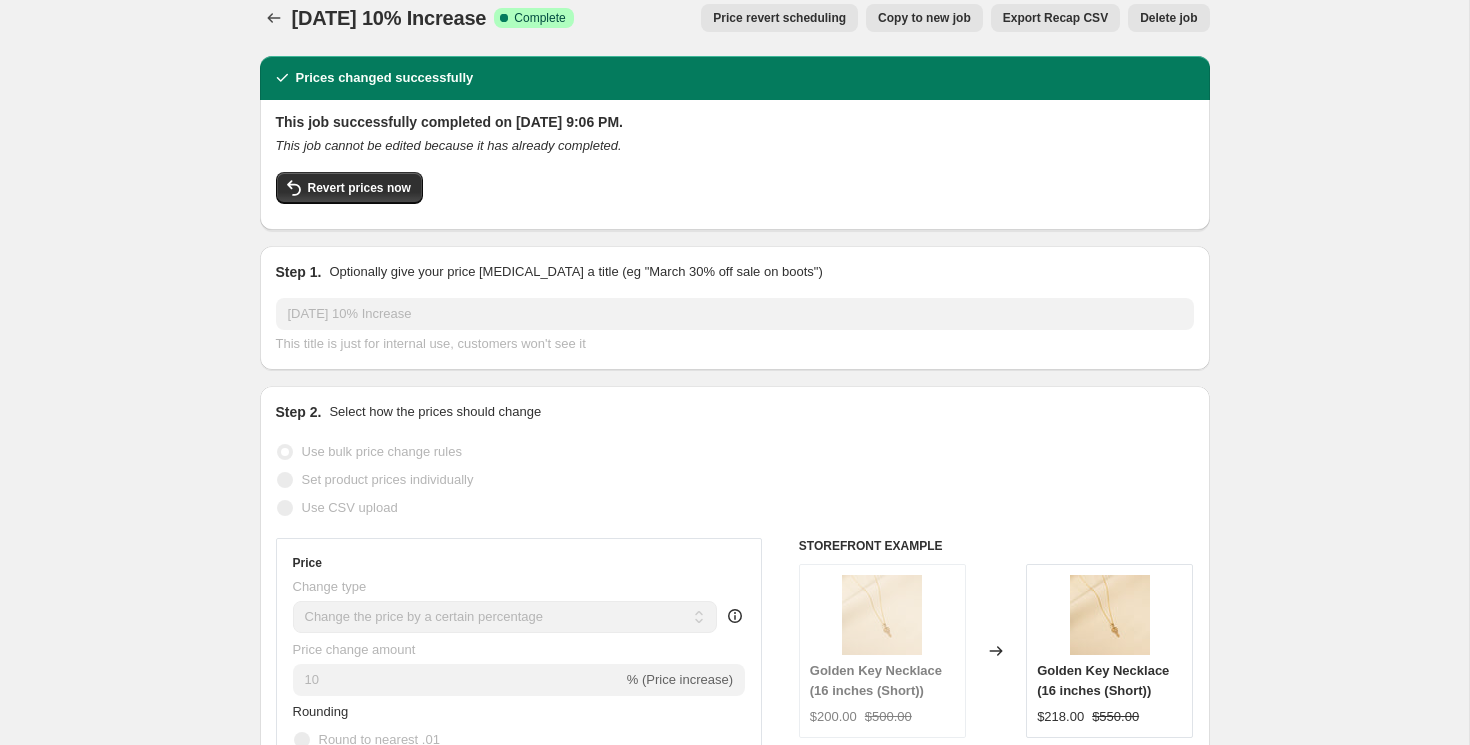 scroll, scrollTop: 13, scrollLeft: 0, axis: vertical 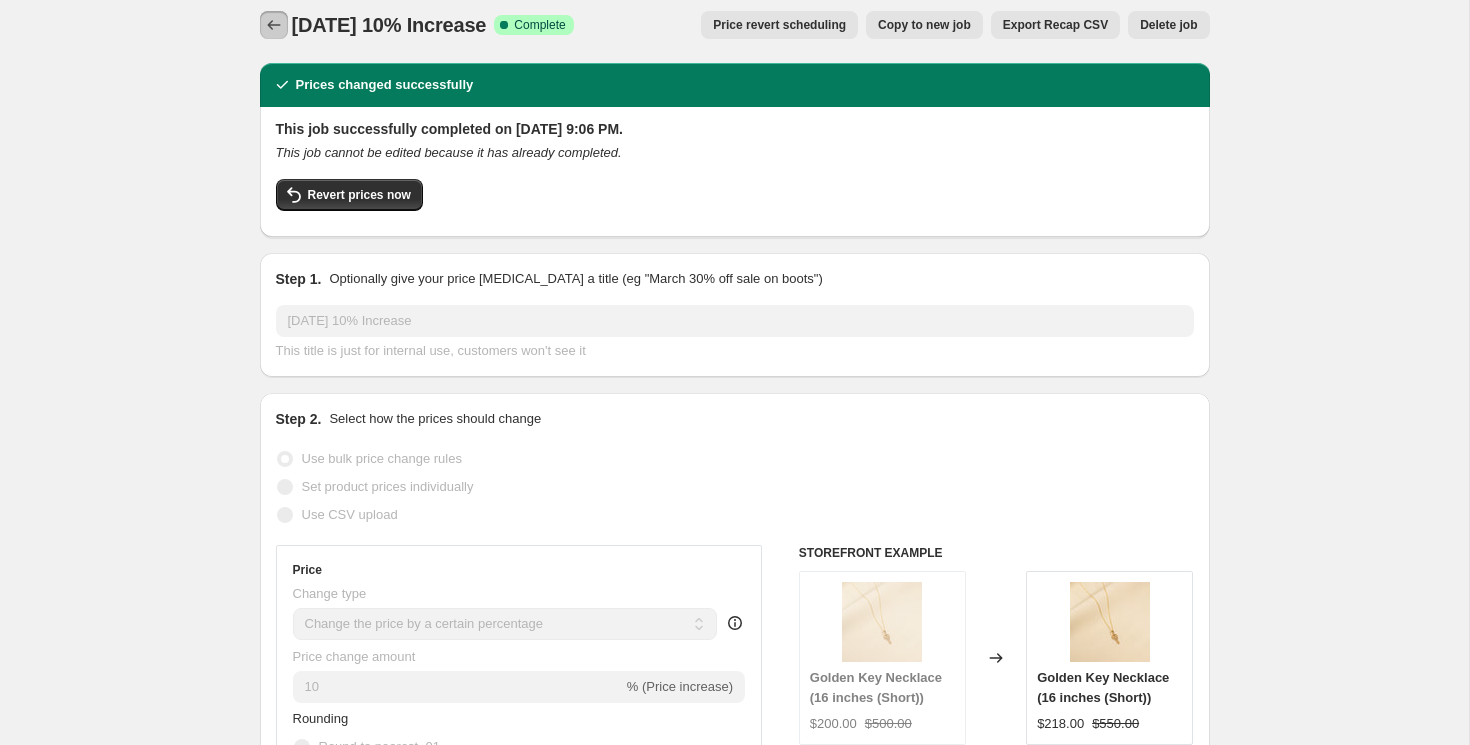 click 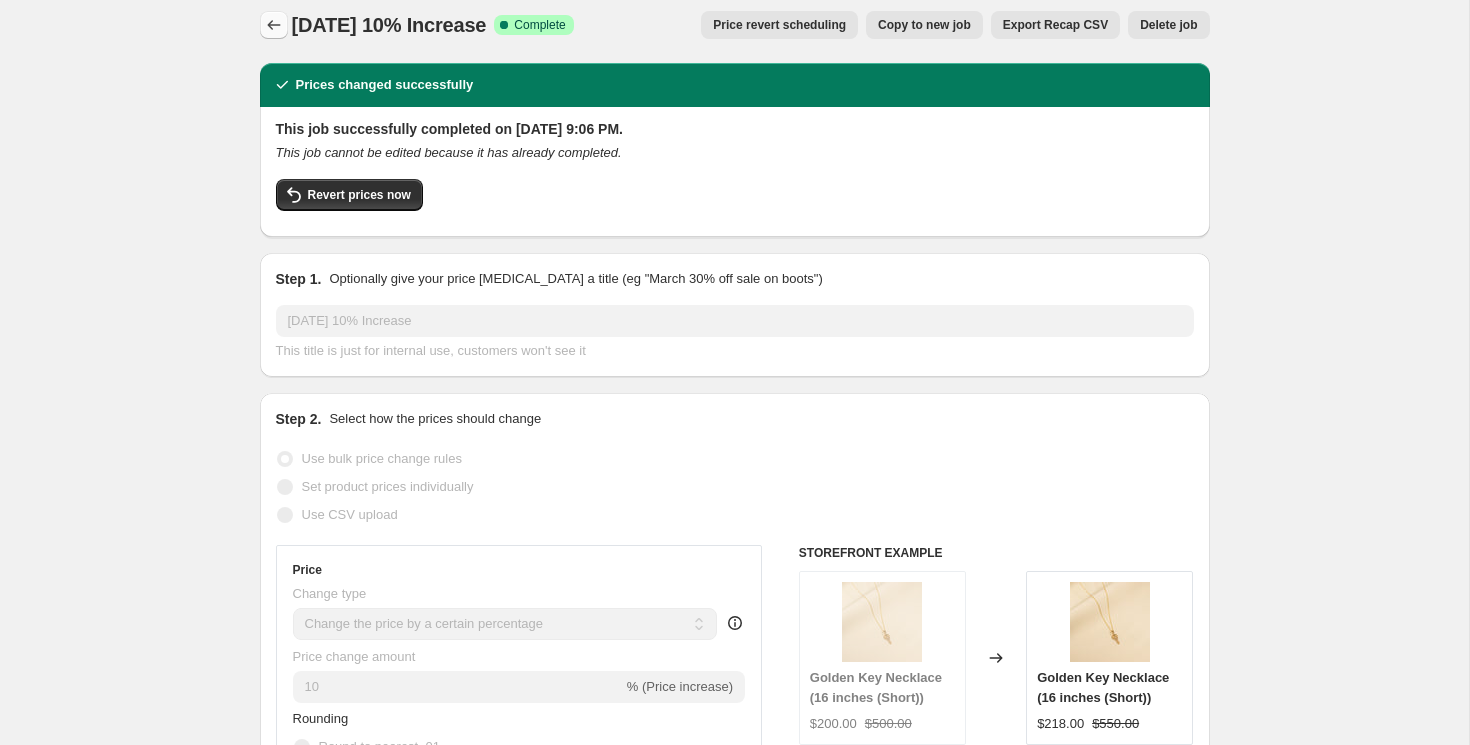 scroll, scrollTop: 0, scrollLeft: 0, axis: both 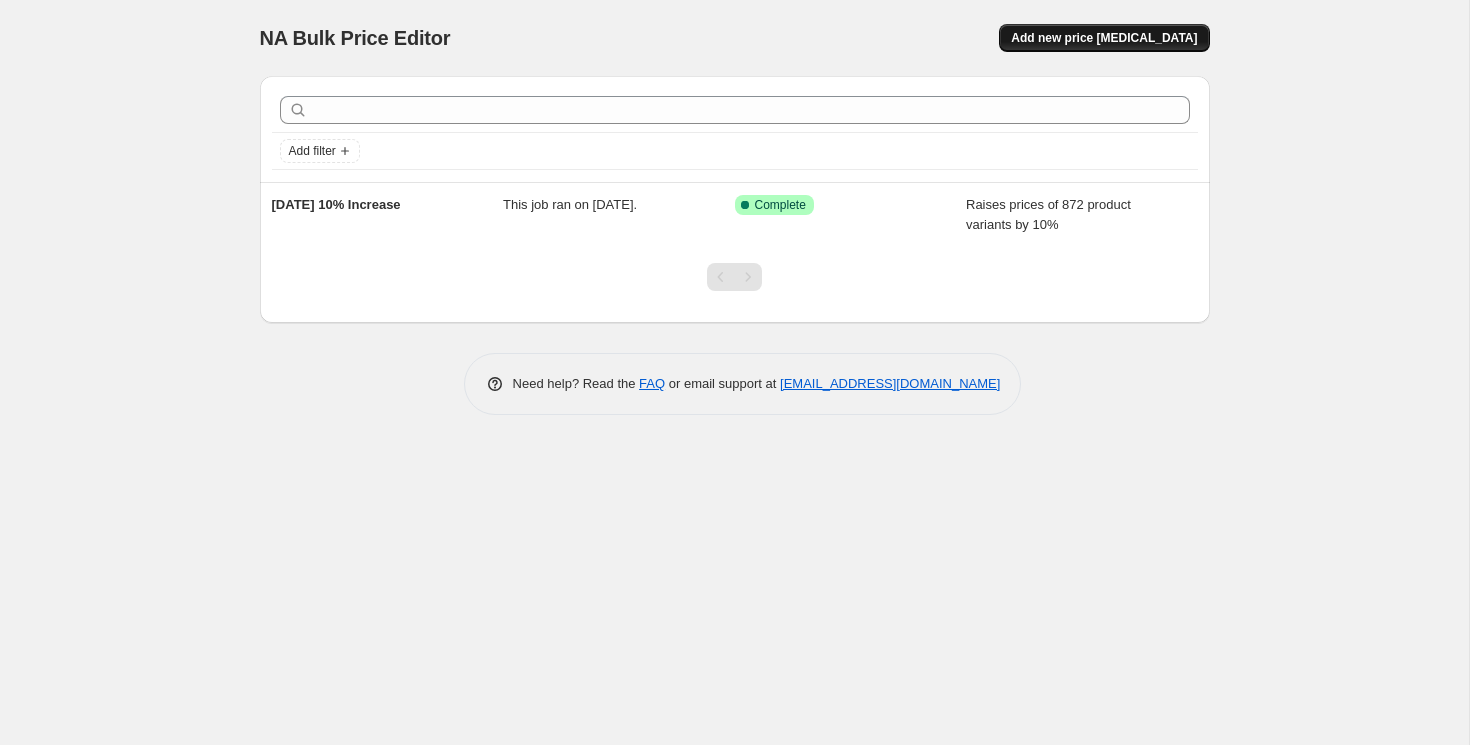 click on "Add new price [MEDICAL_DATA]" at bounding box center (1104, 38) 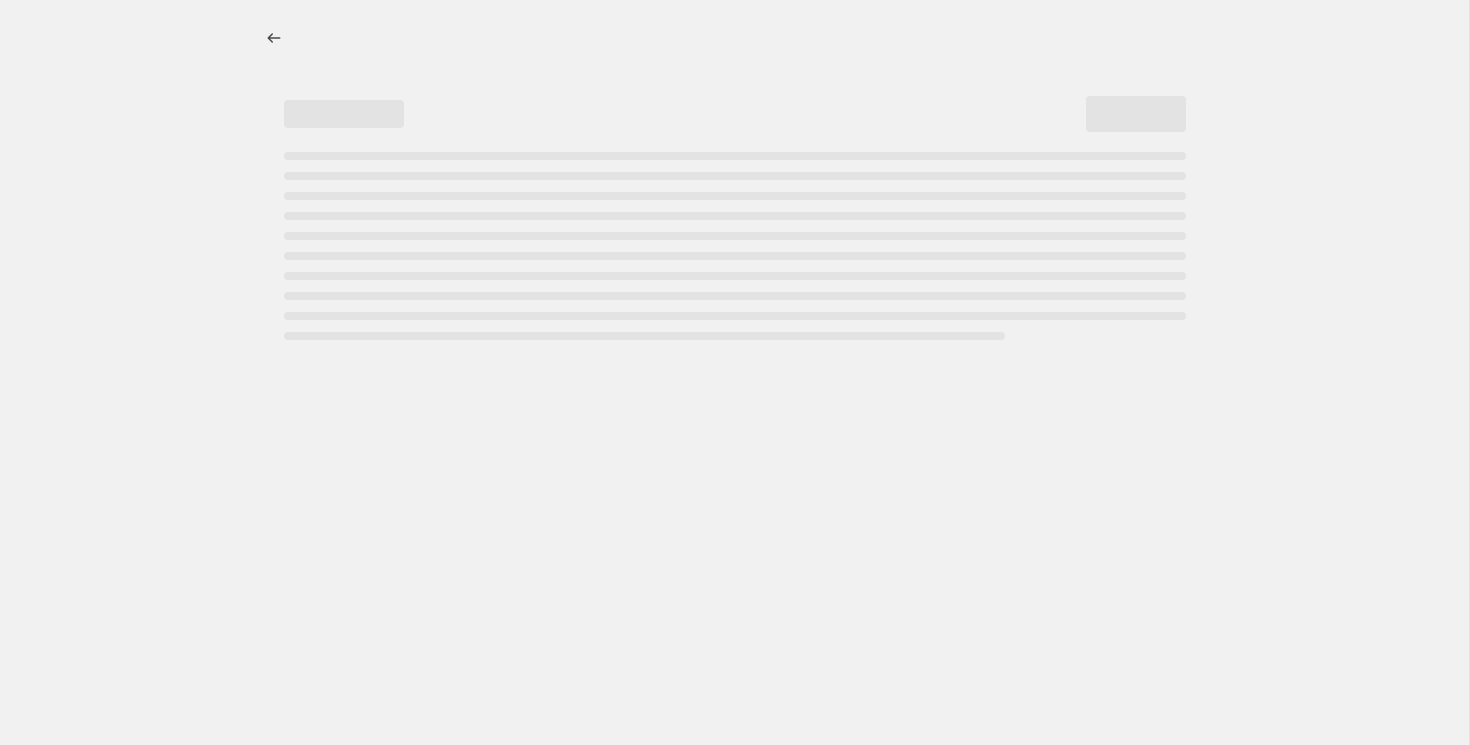 select on "percentage" 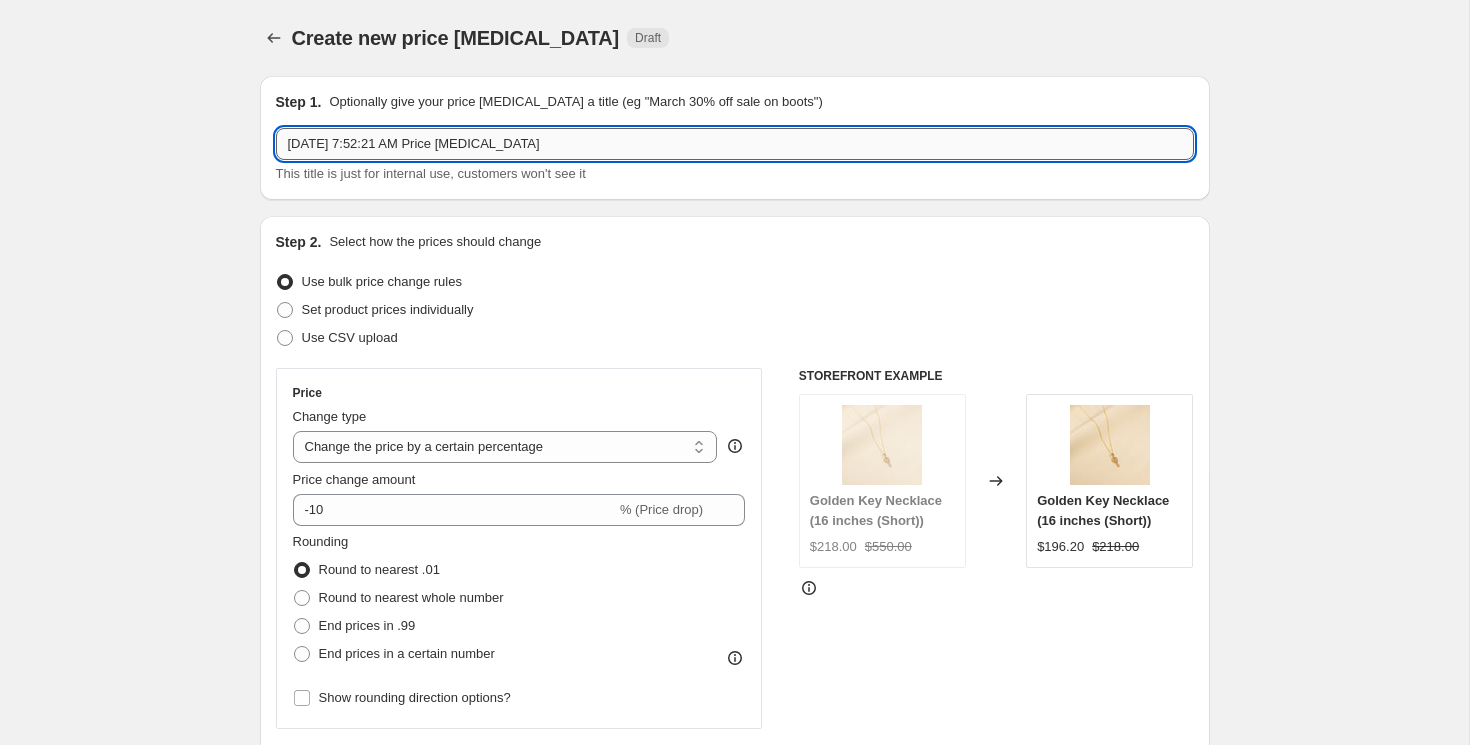 drag, startPoint x: 446, startPoint y: 145, endPoint x: 710, endPoint y: 130, distance: 264.42578 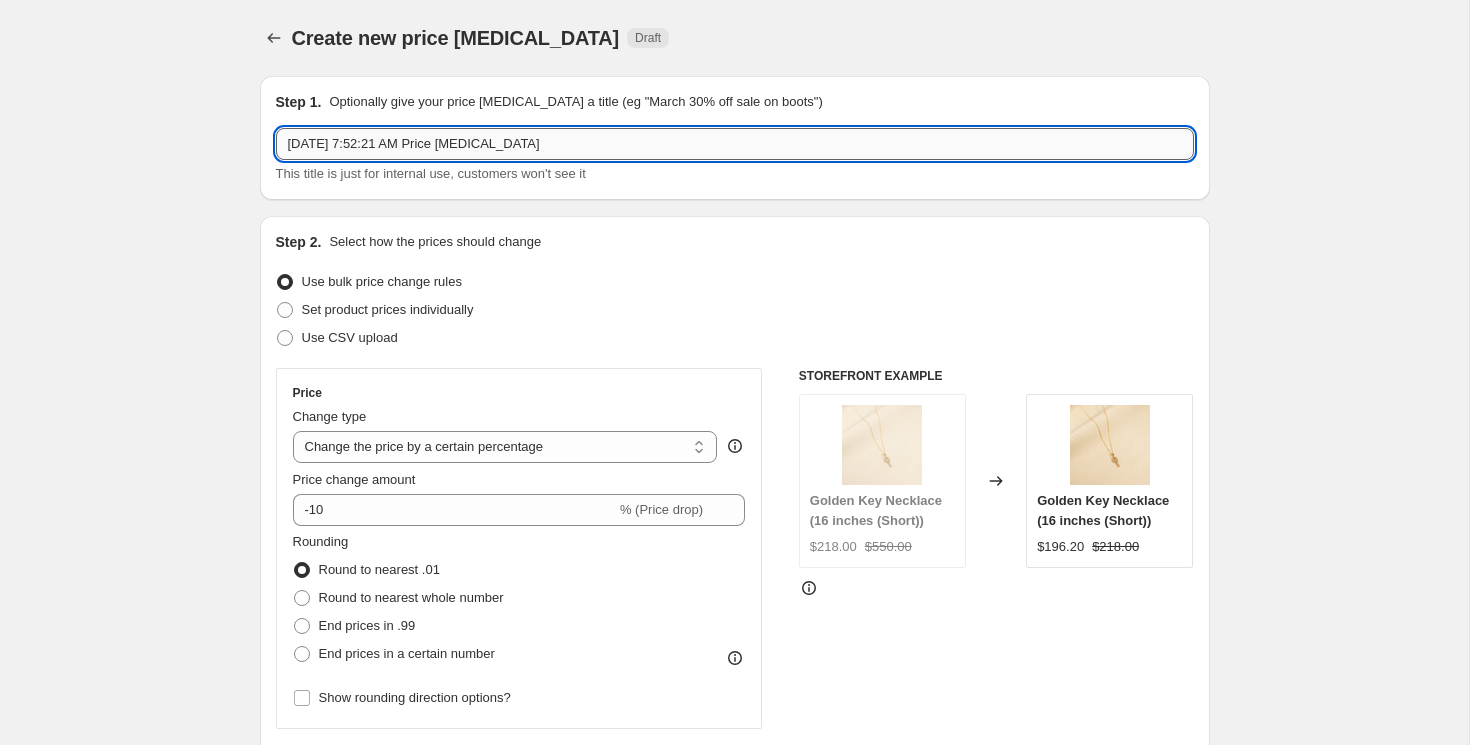 click on "[DATE] 7:52:21 AM Price [MEDICAL_DATA]" at bounding box center (735, 144) 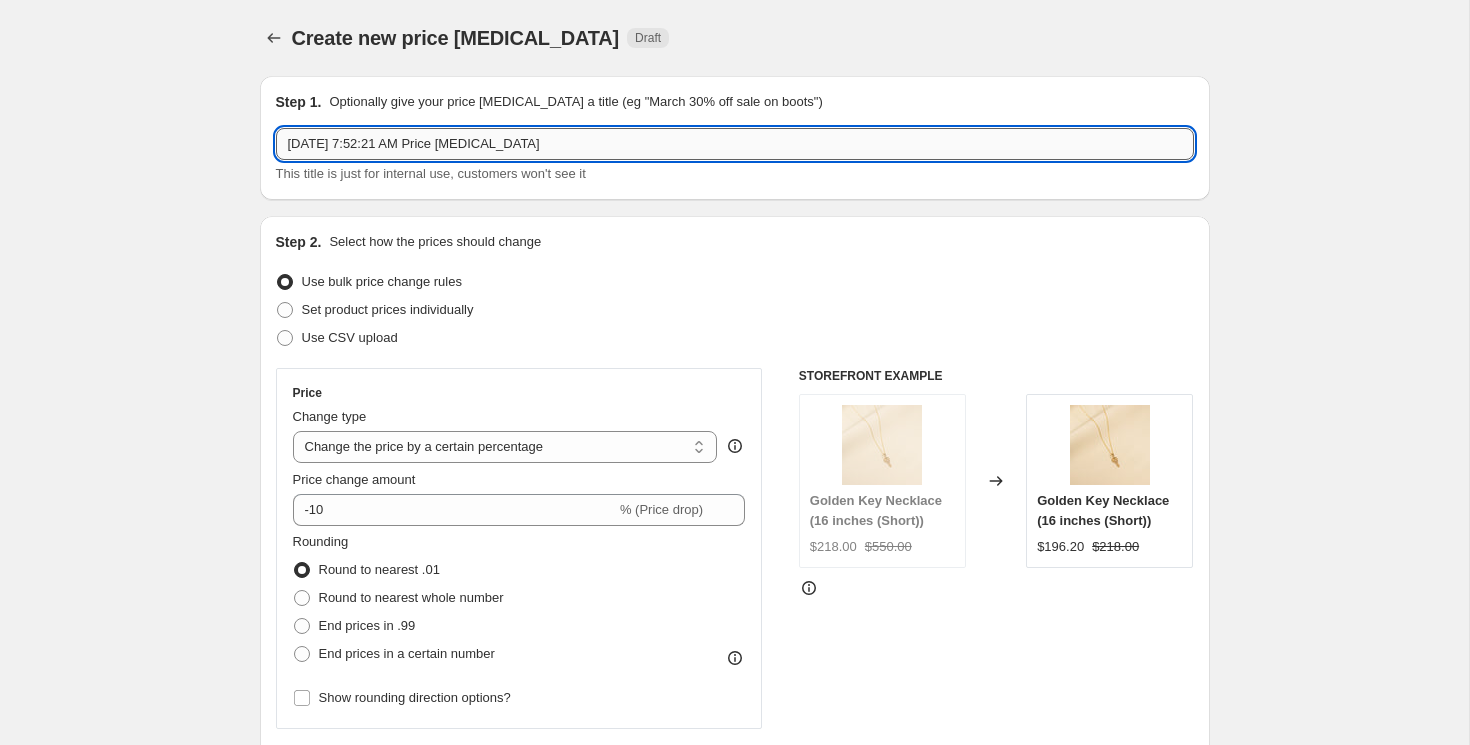 drag, startPoint x: 568, startPoint y: 143, endPoint x: 441, endPoint y: 143, distance: 127 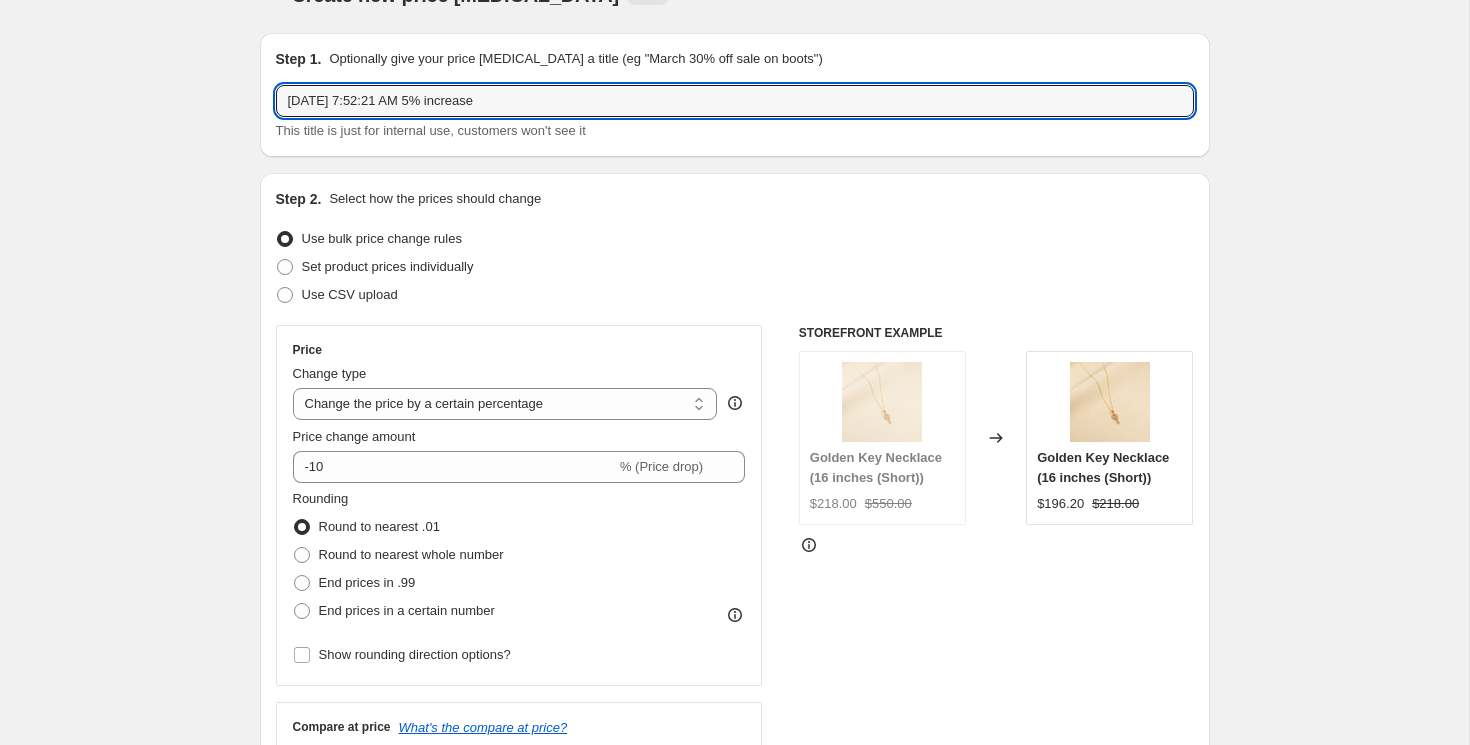 scroll, scrollTop: 45, scrollLeft: 0, axis: vertical 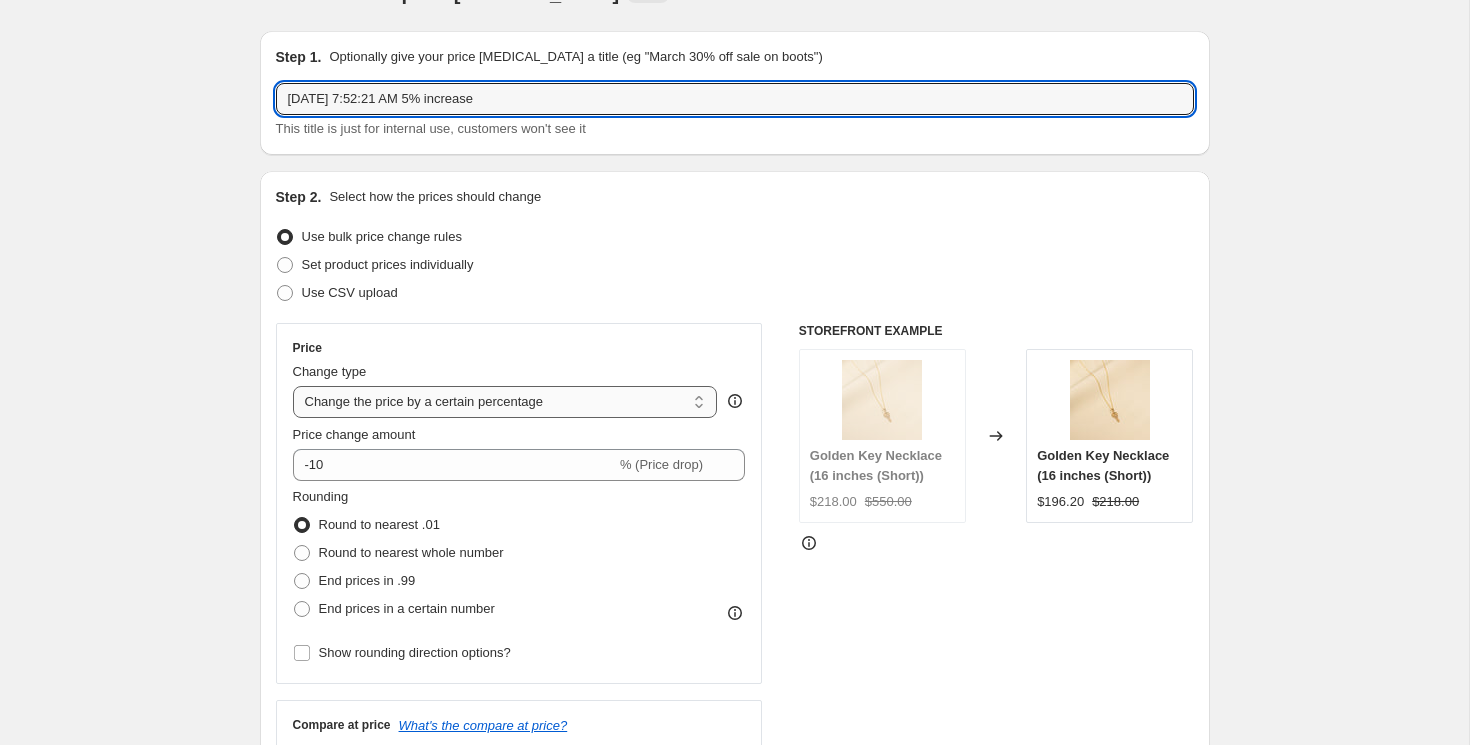 type on "[DATE] 7:52:21 AM 5% increase" 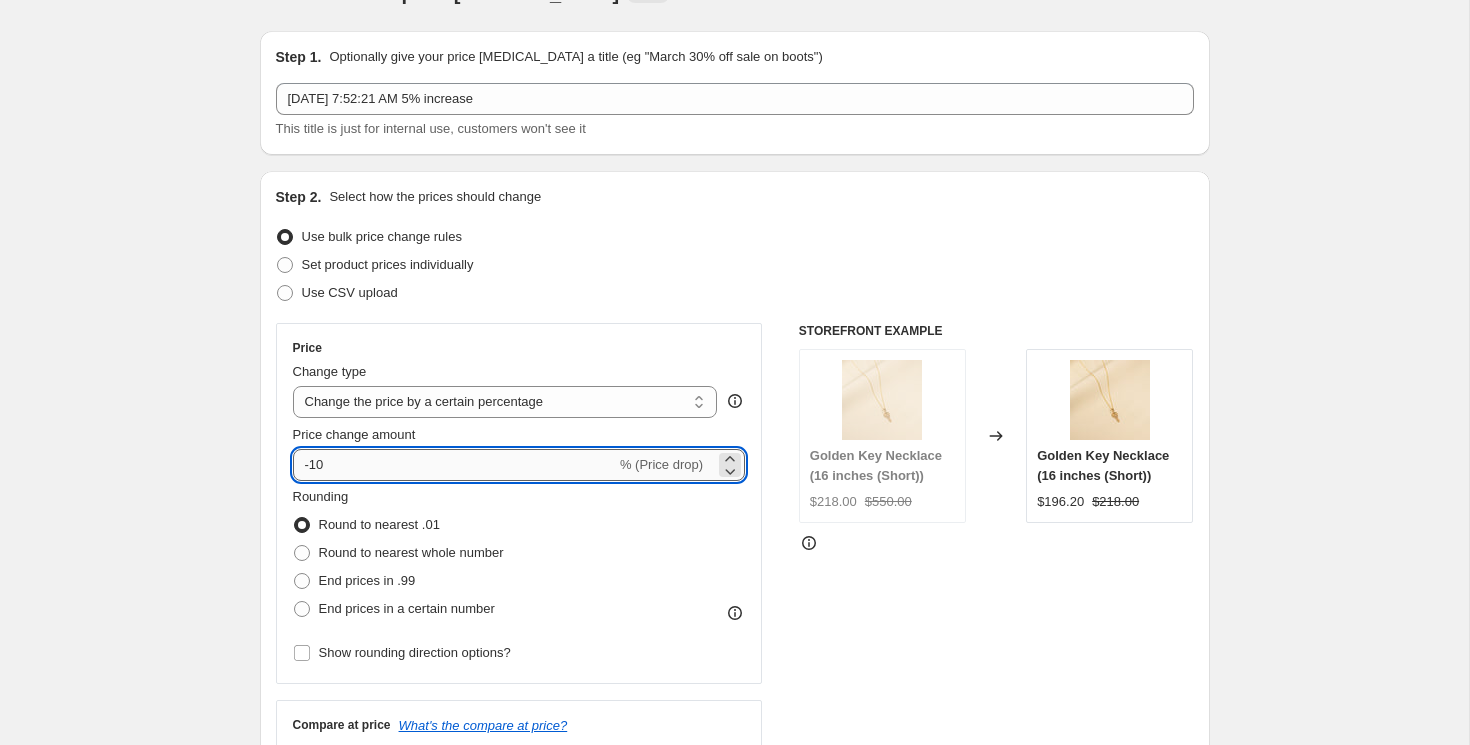 click on "-10" at bounding box center [454, 465] 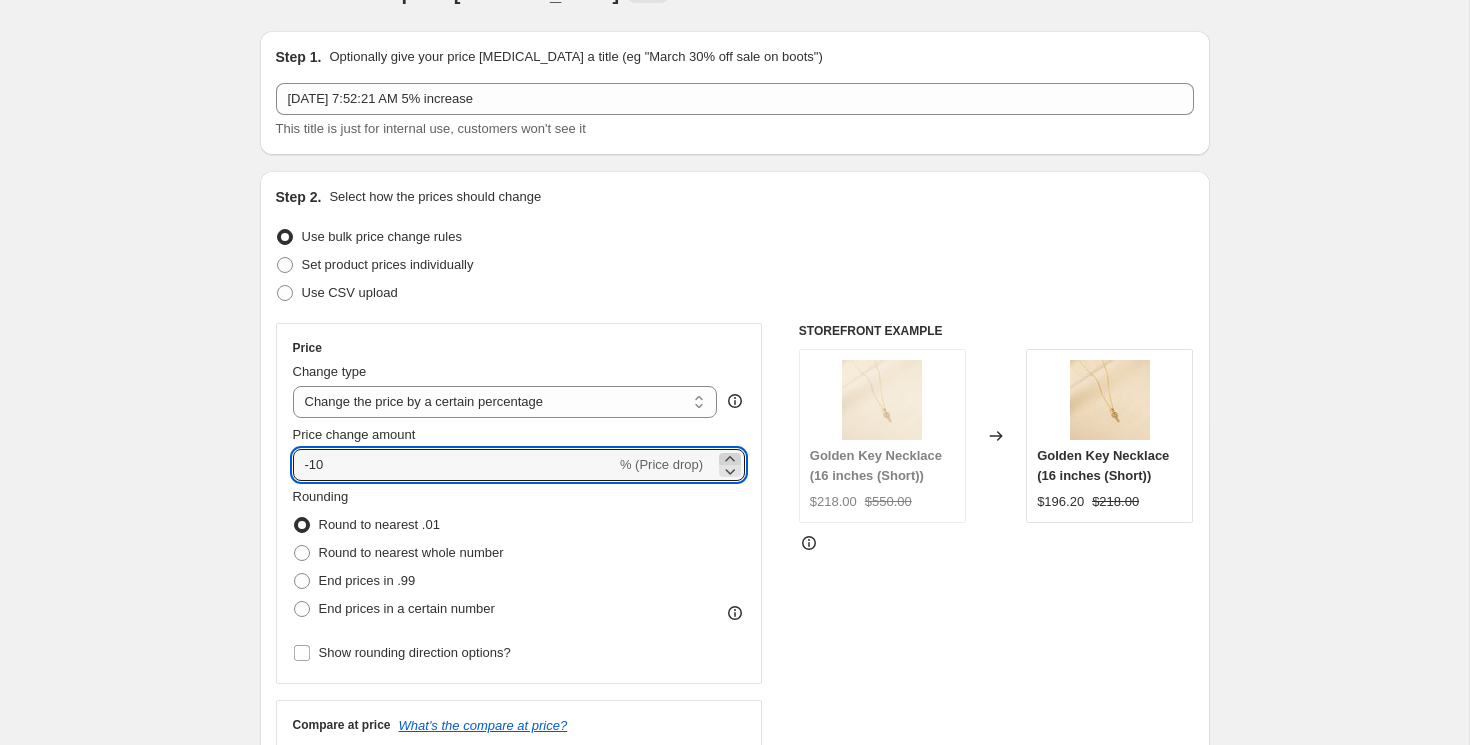 click 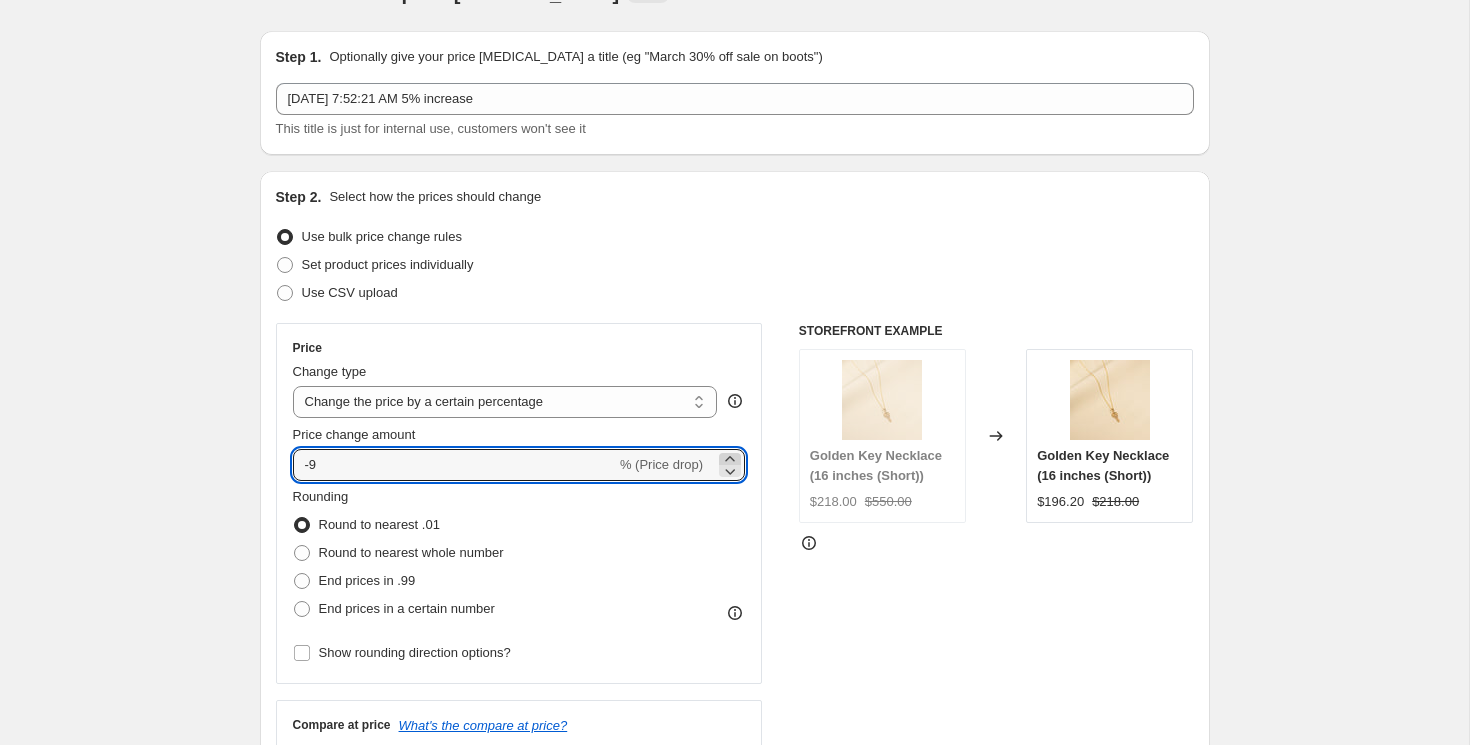 click 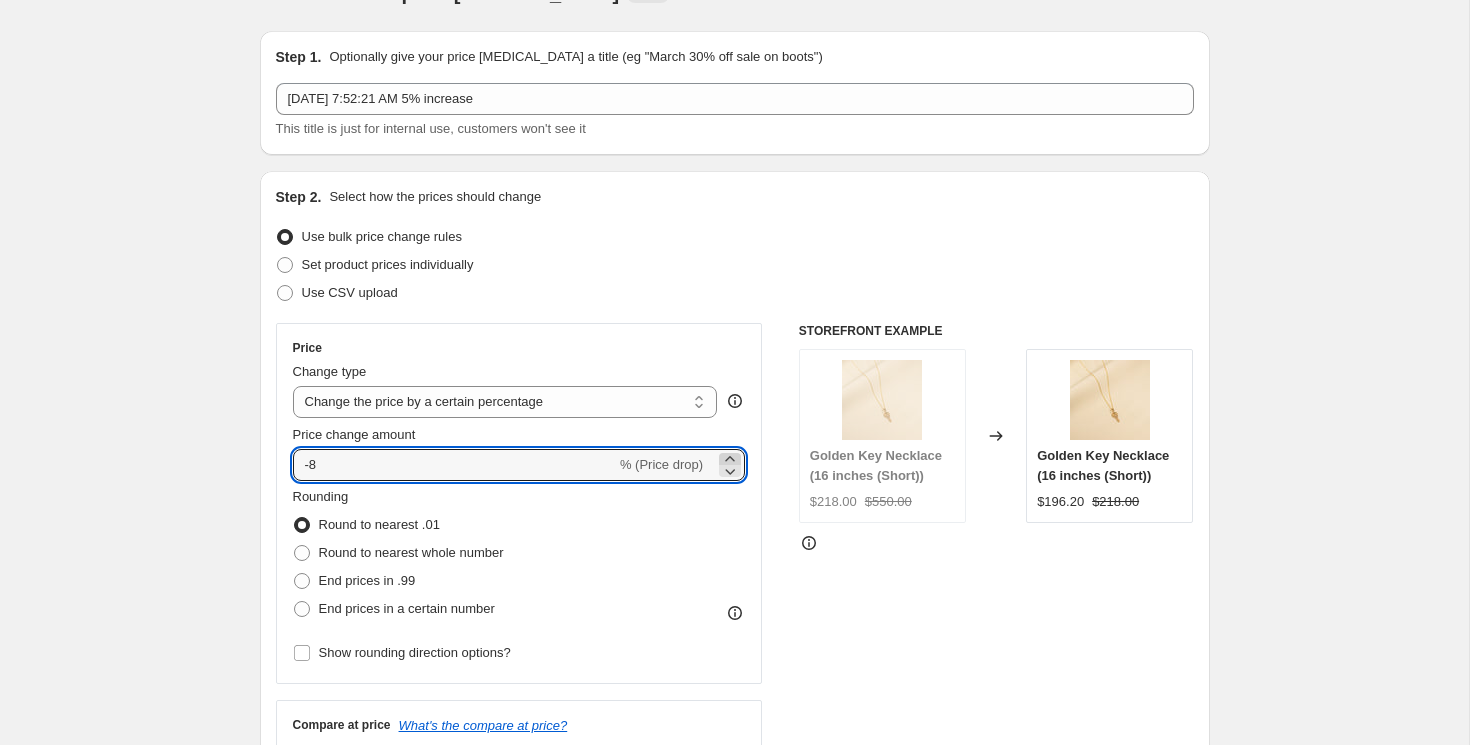 click 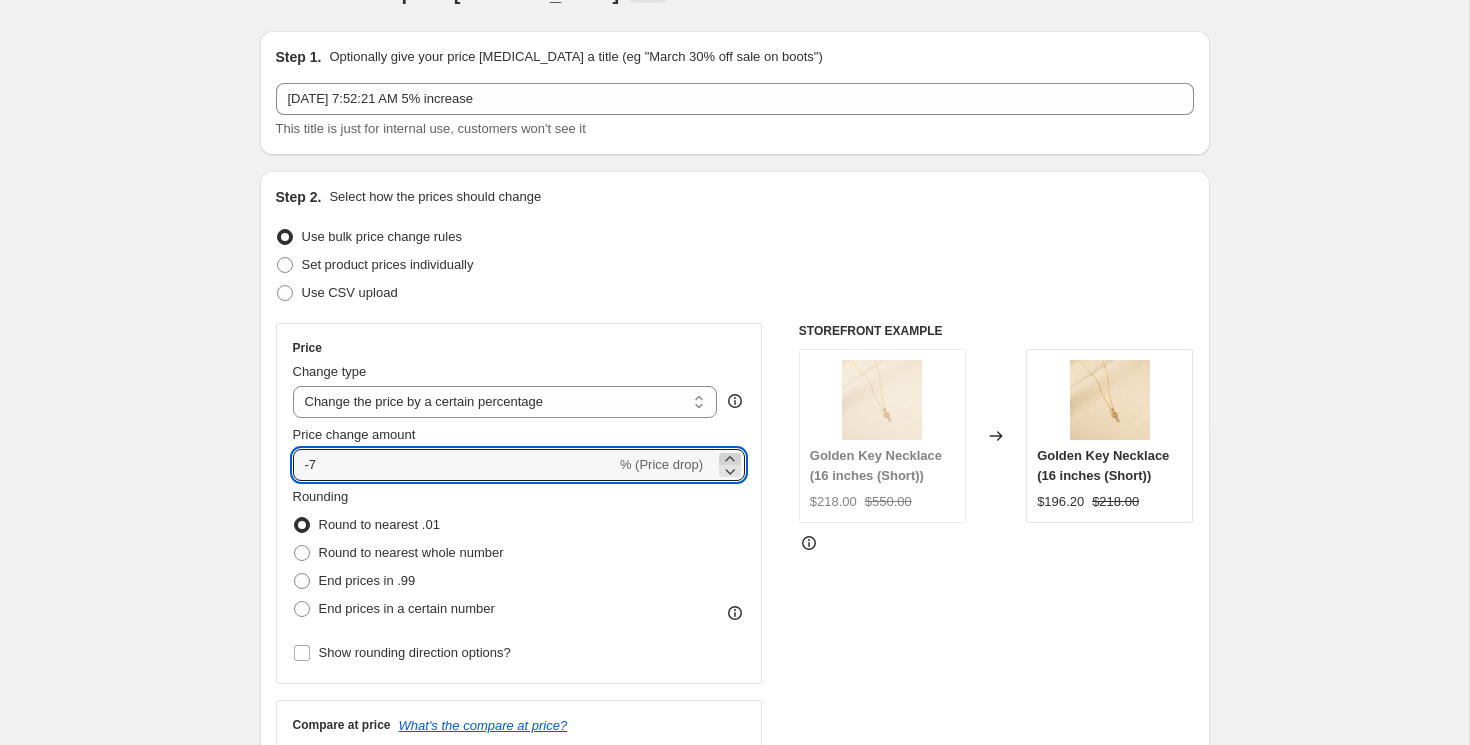 click 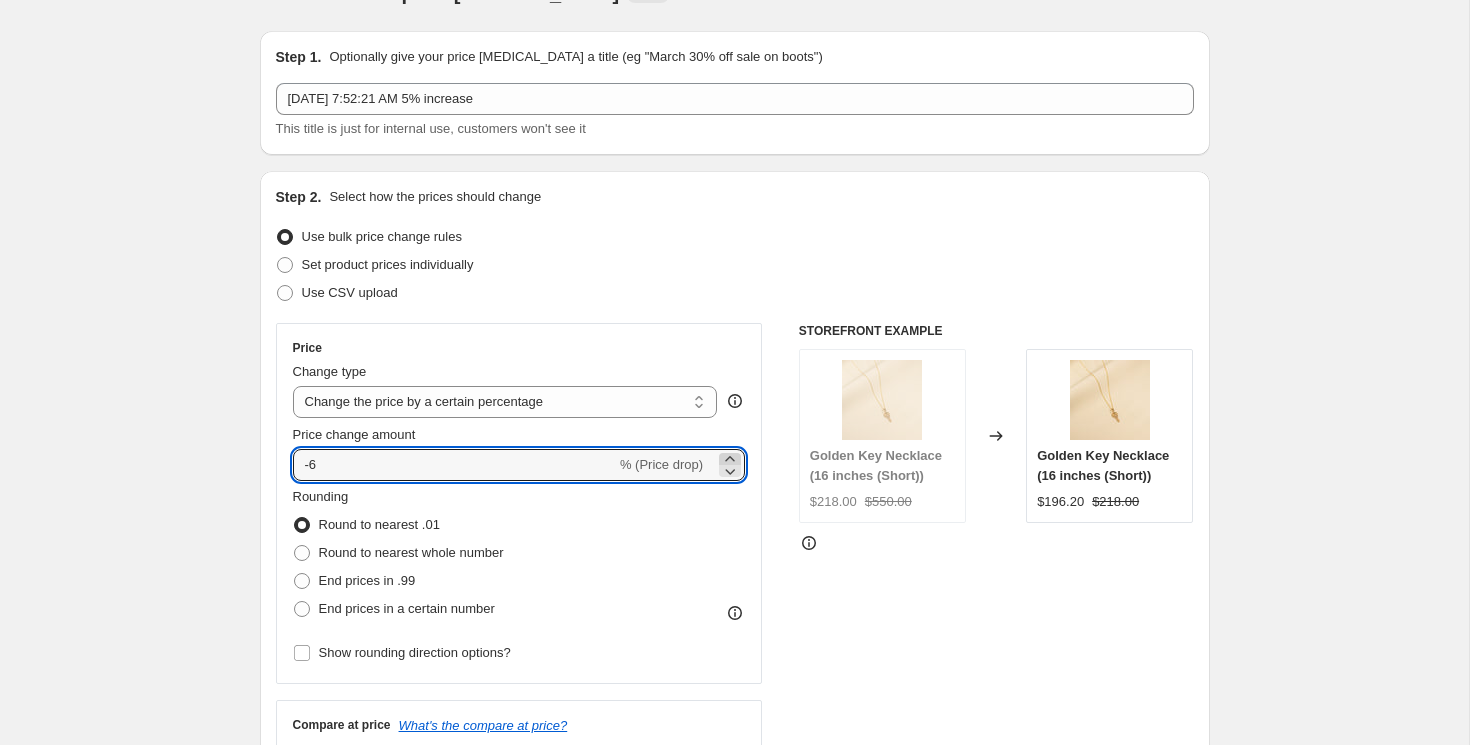 click 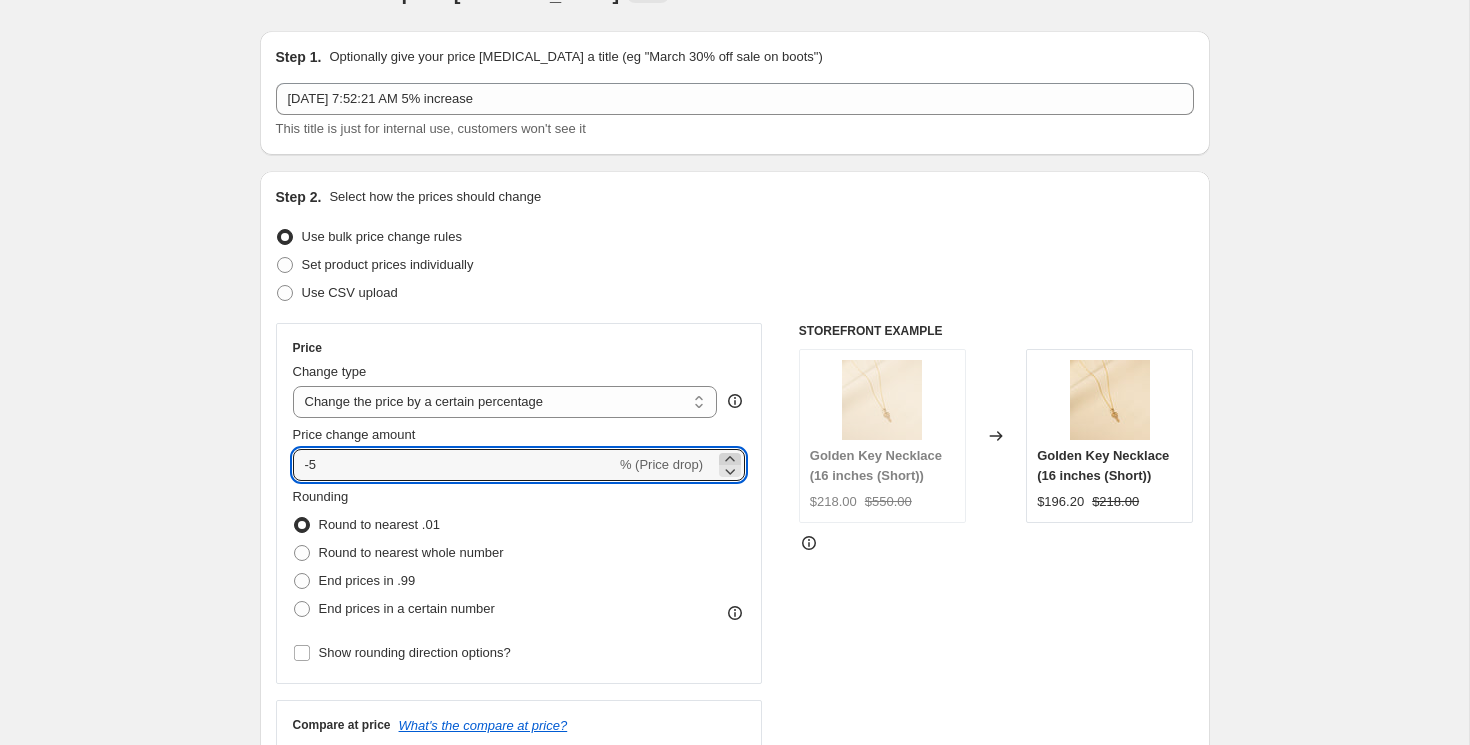 click 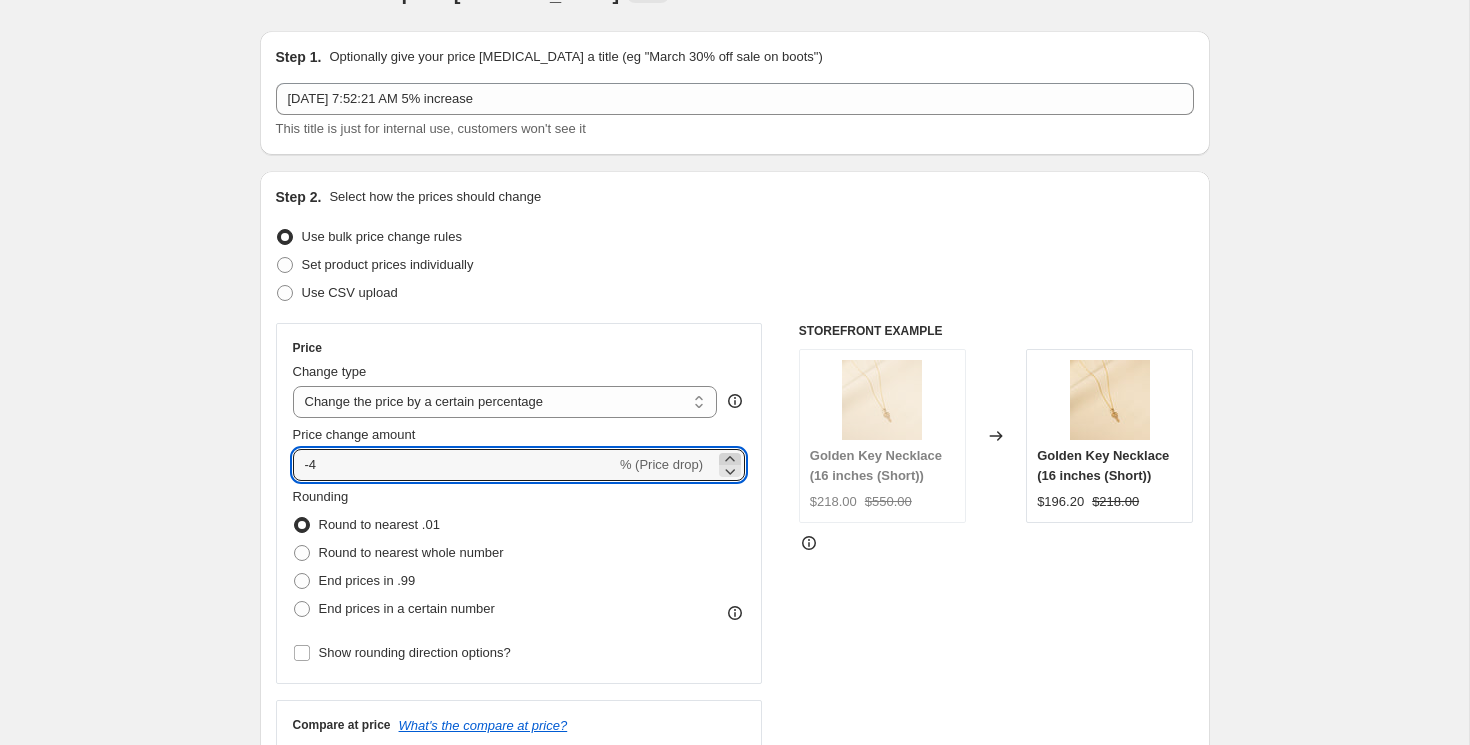 click 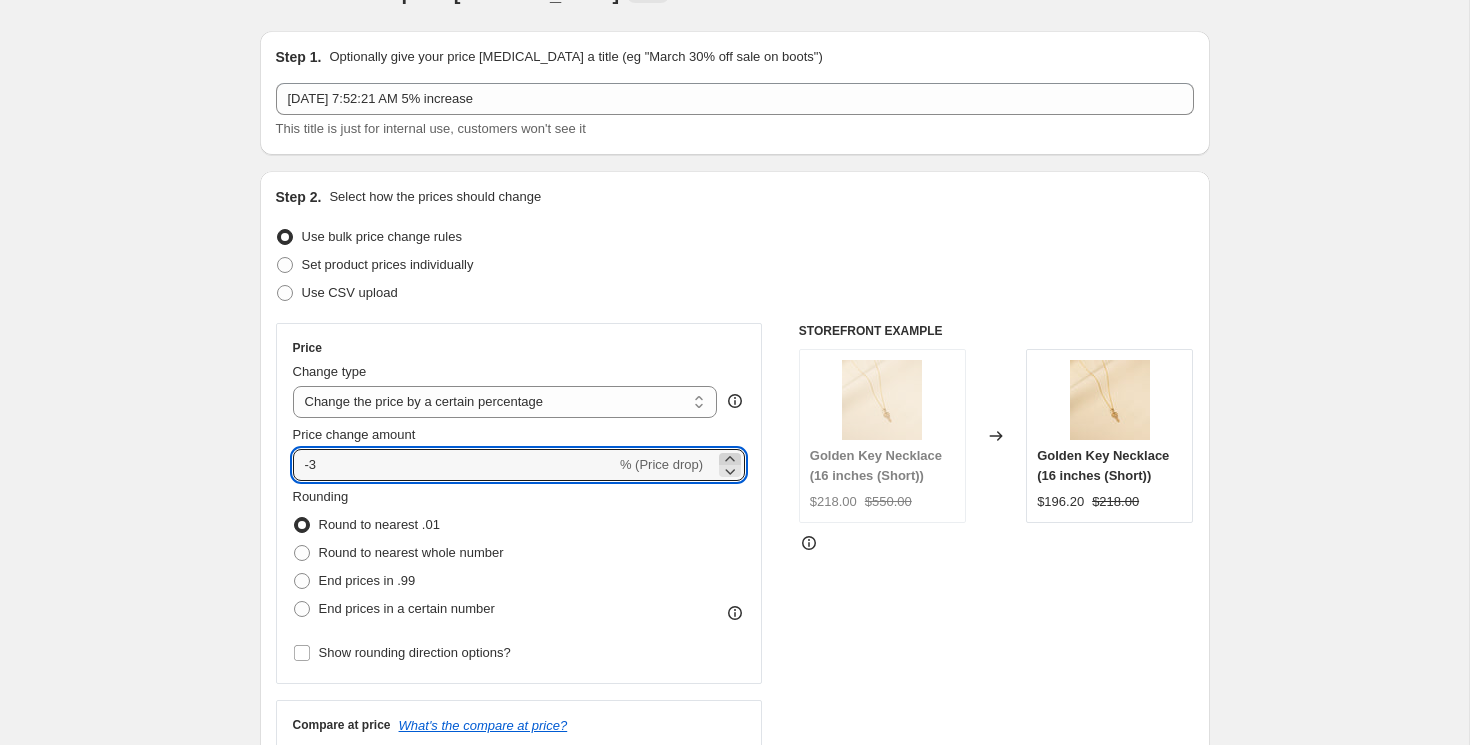 click 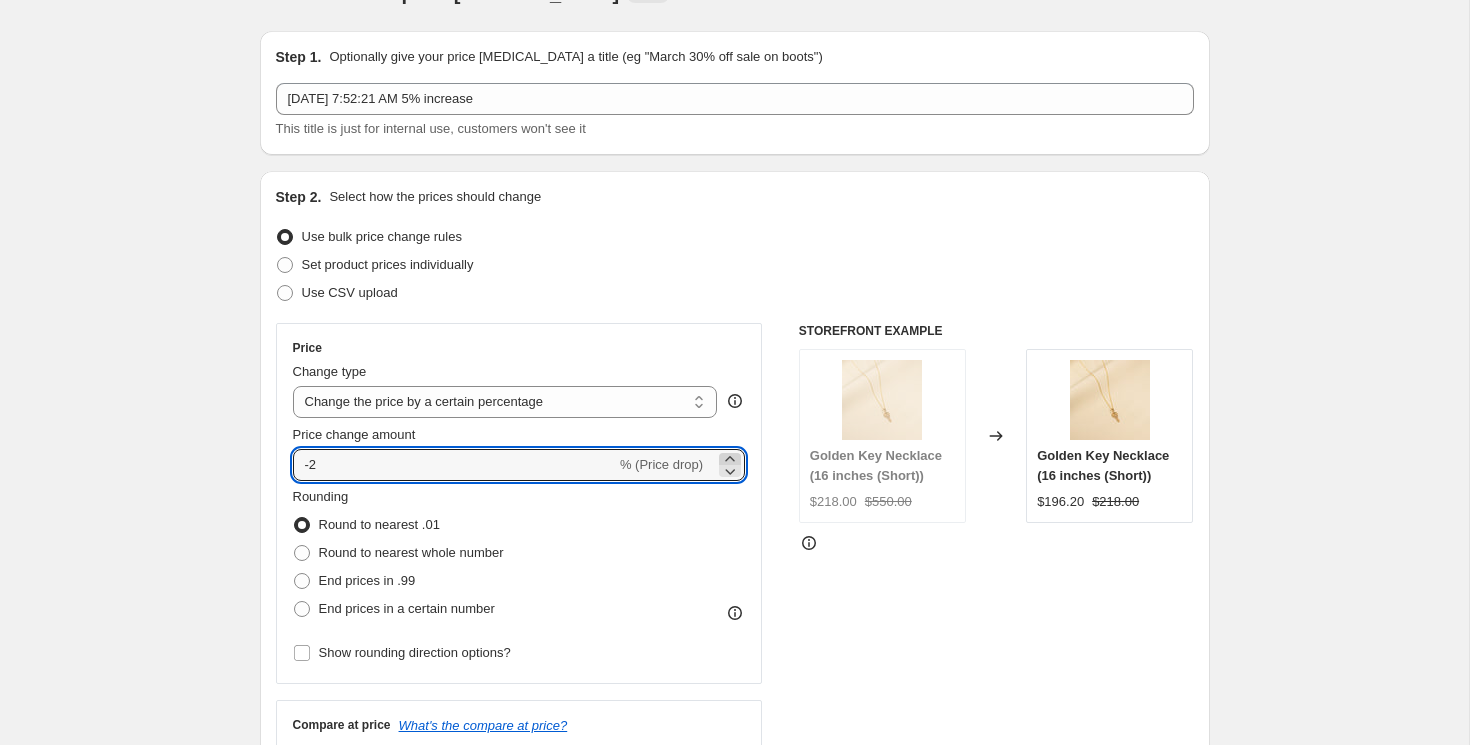 click 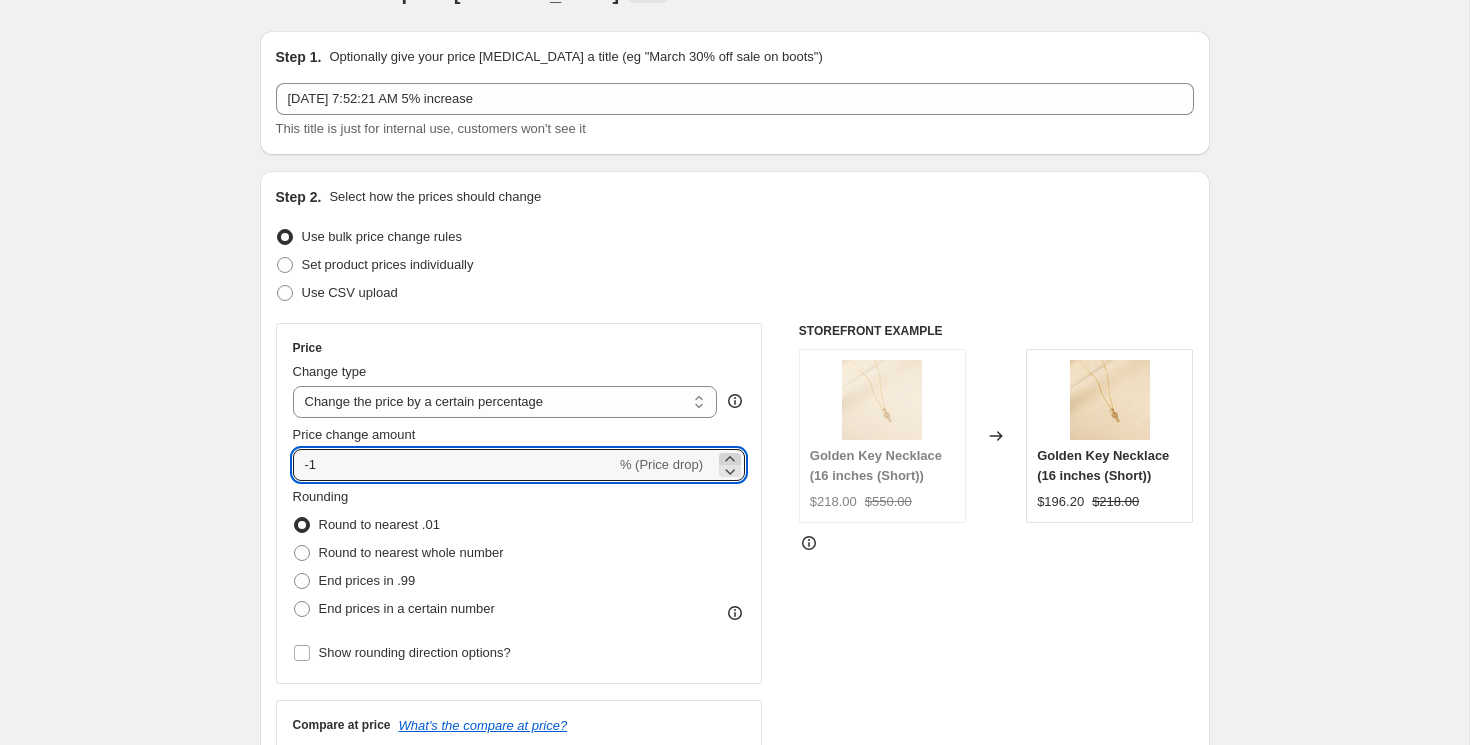 click 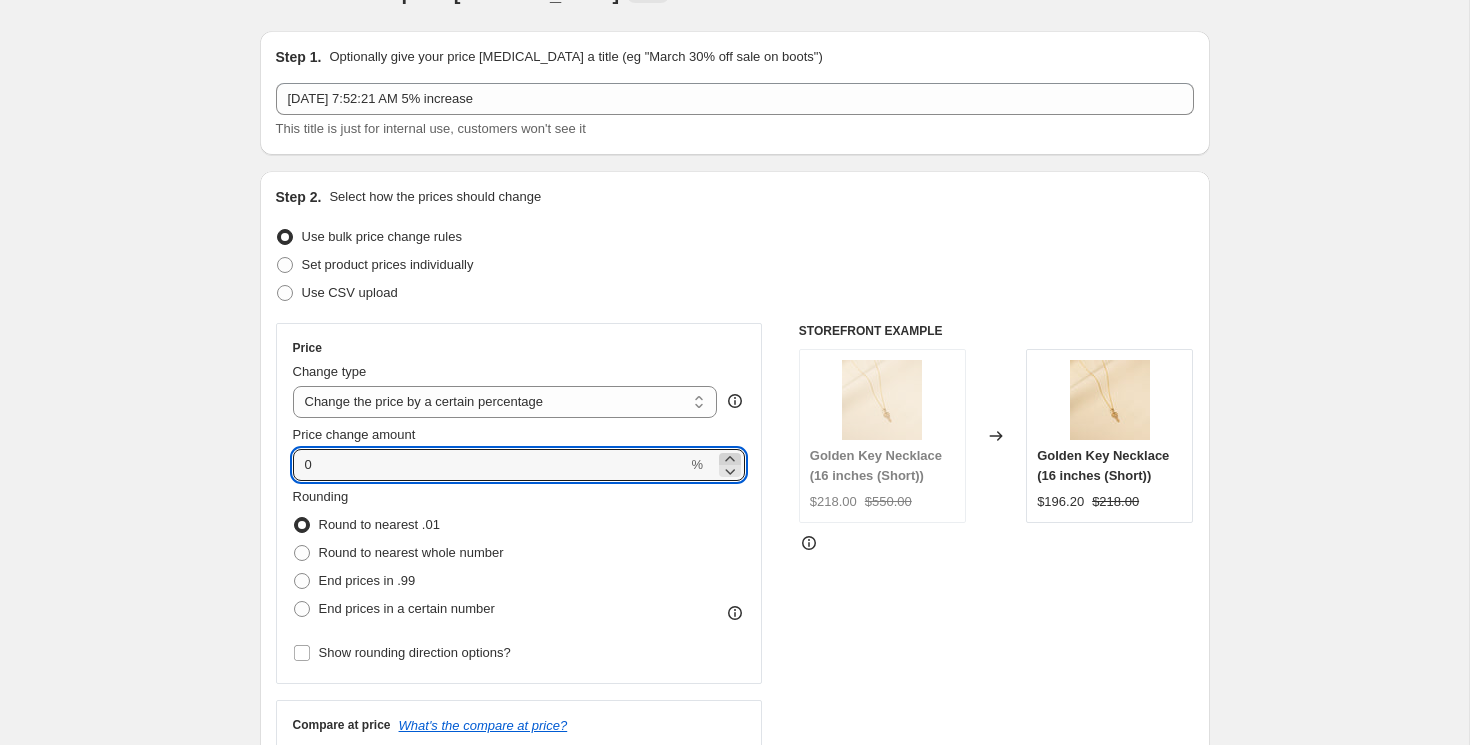 click 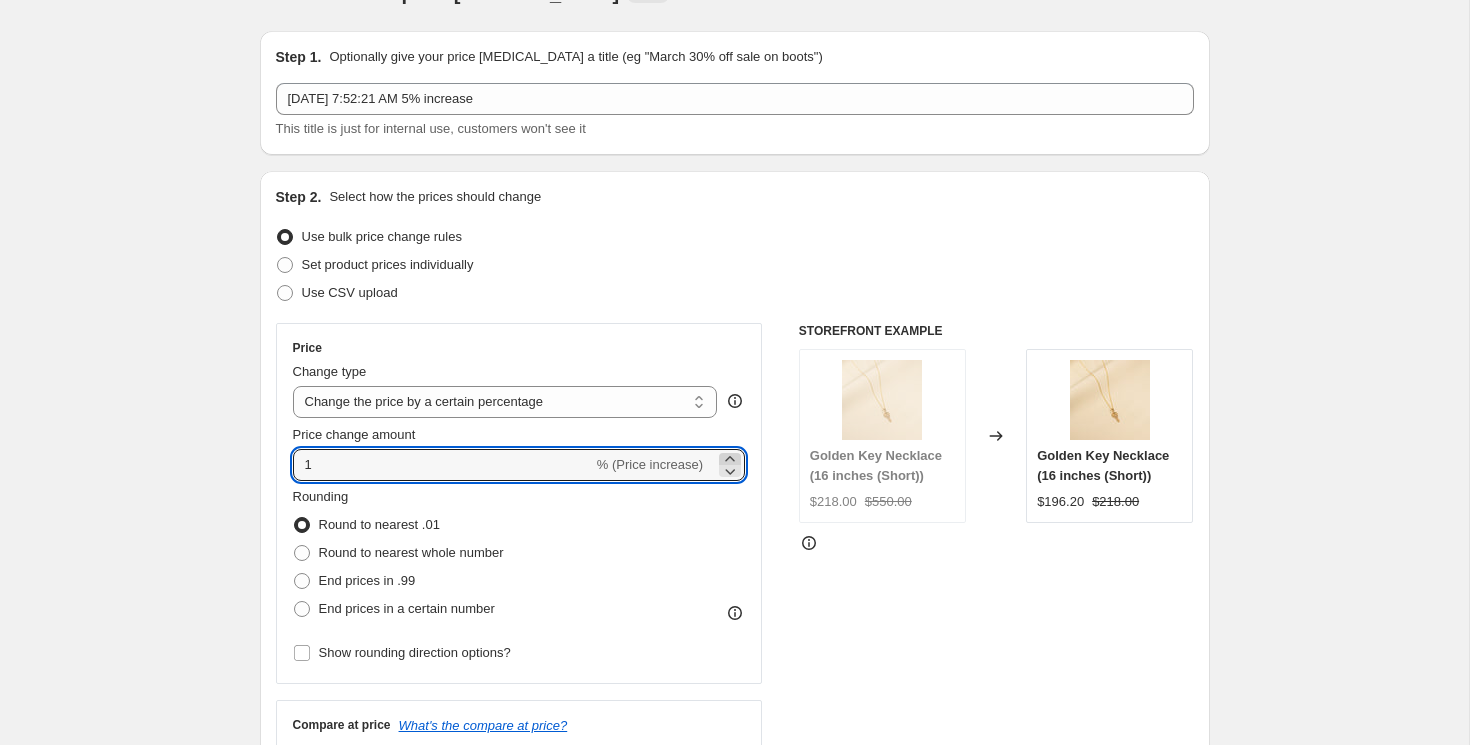click 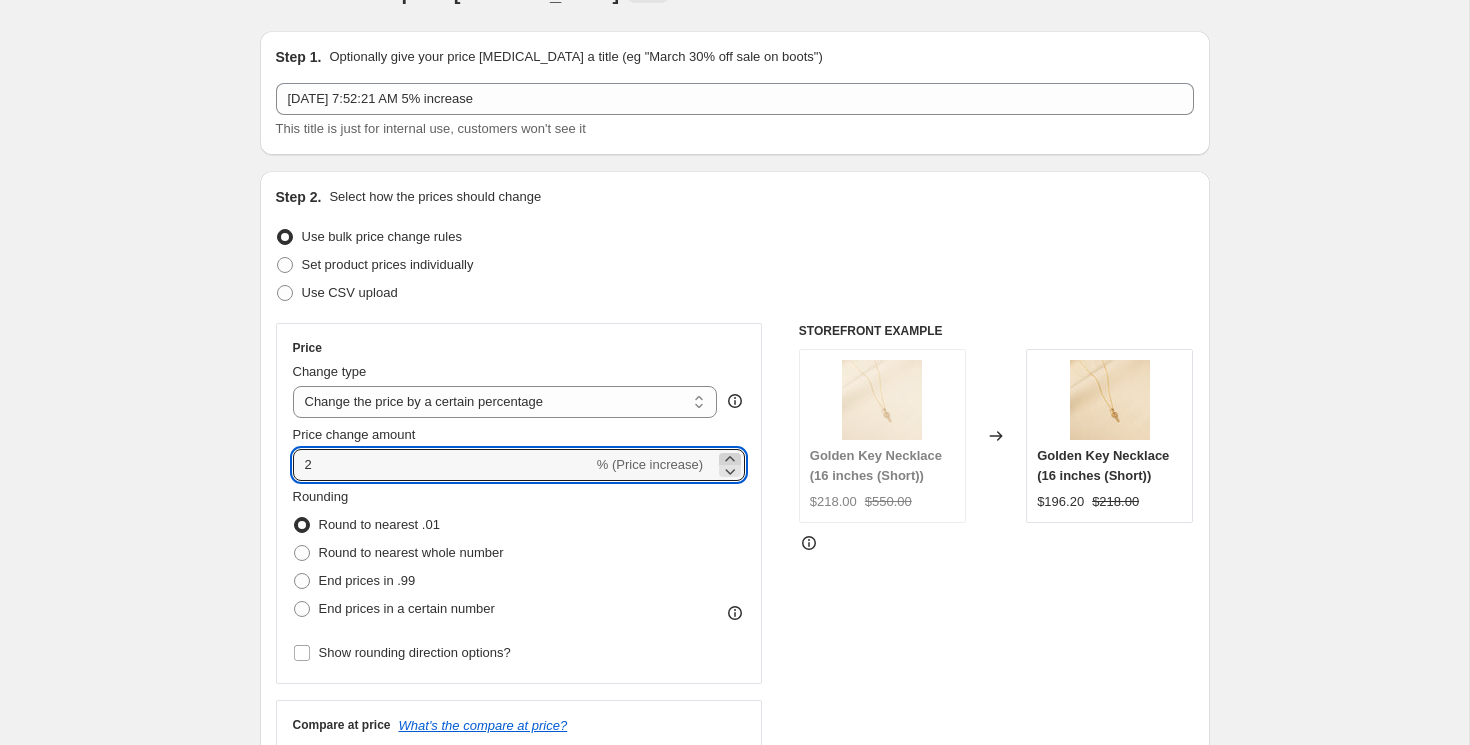 click 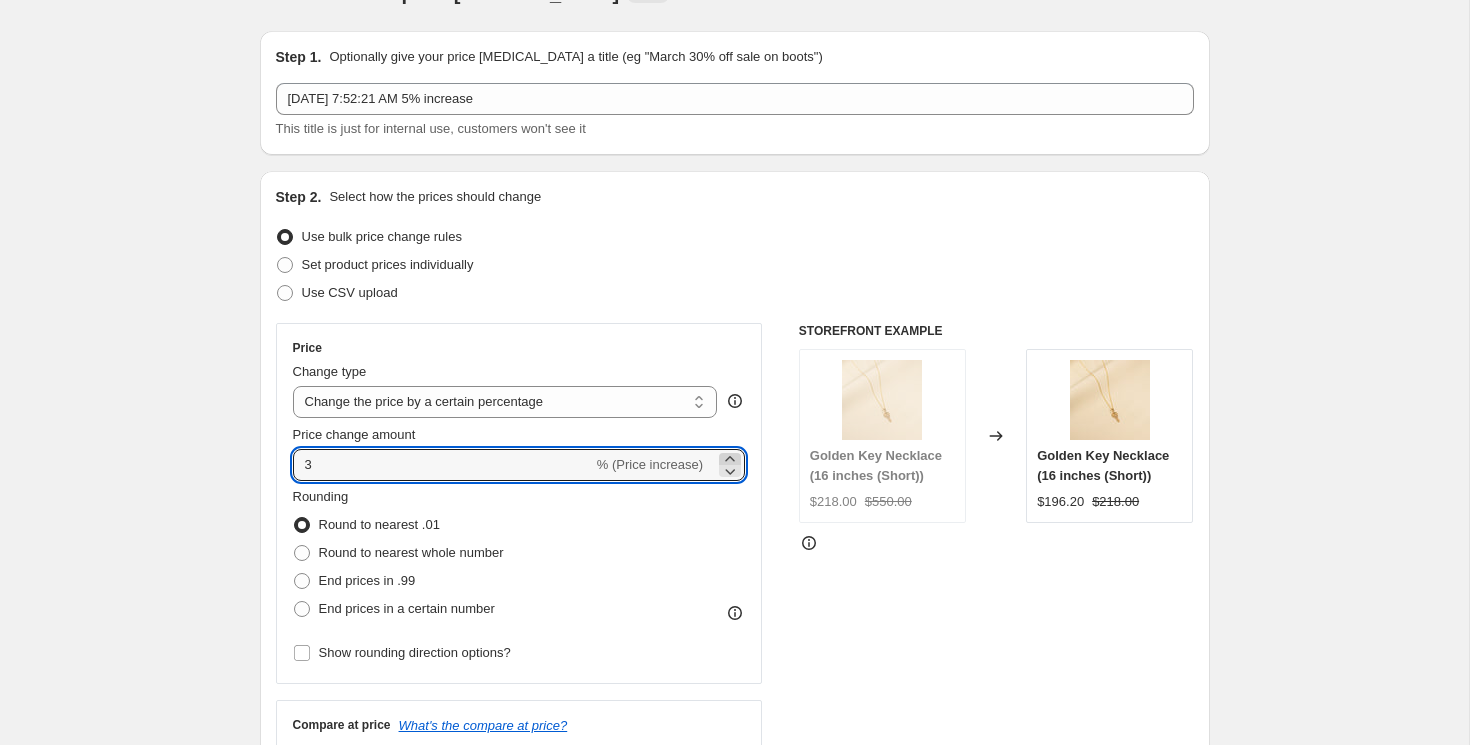 click 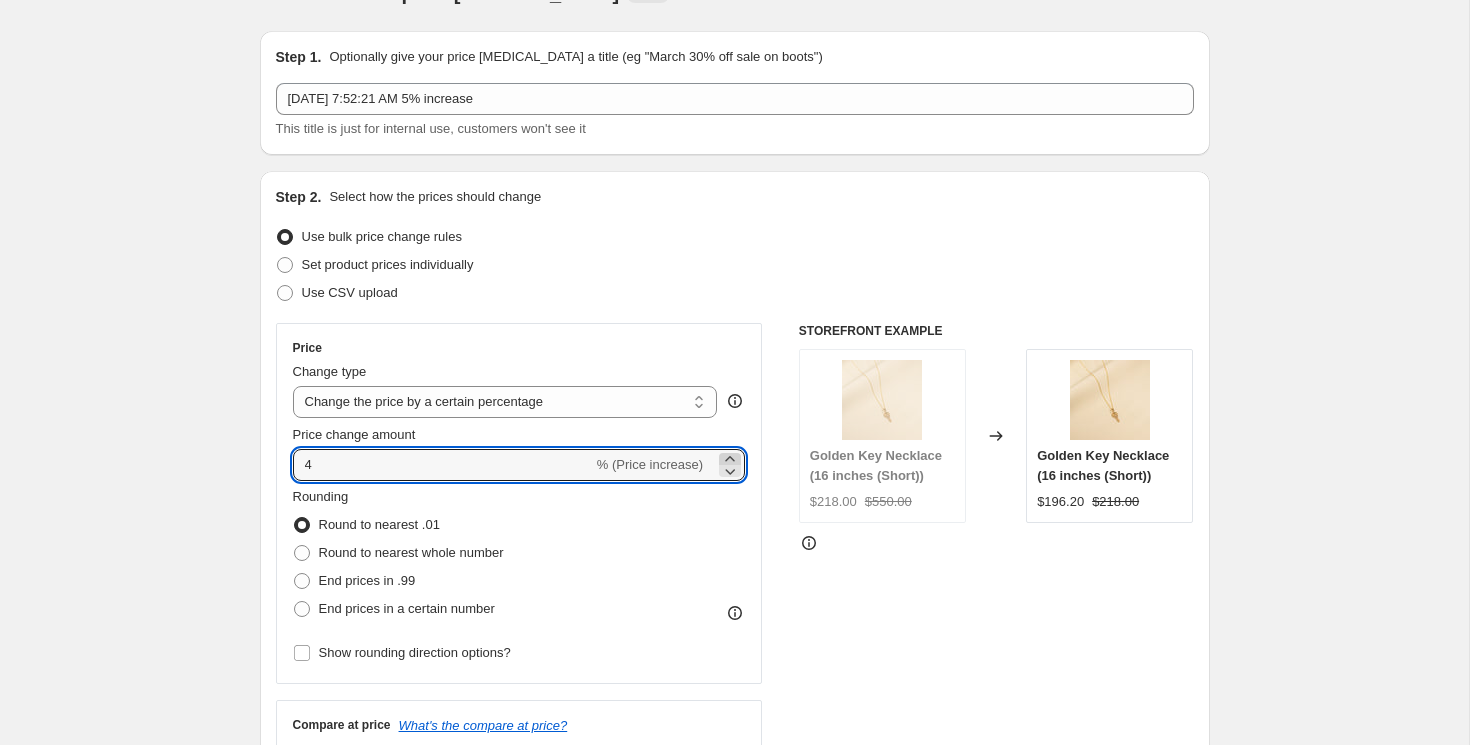 click 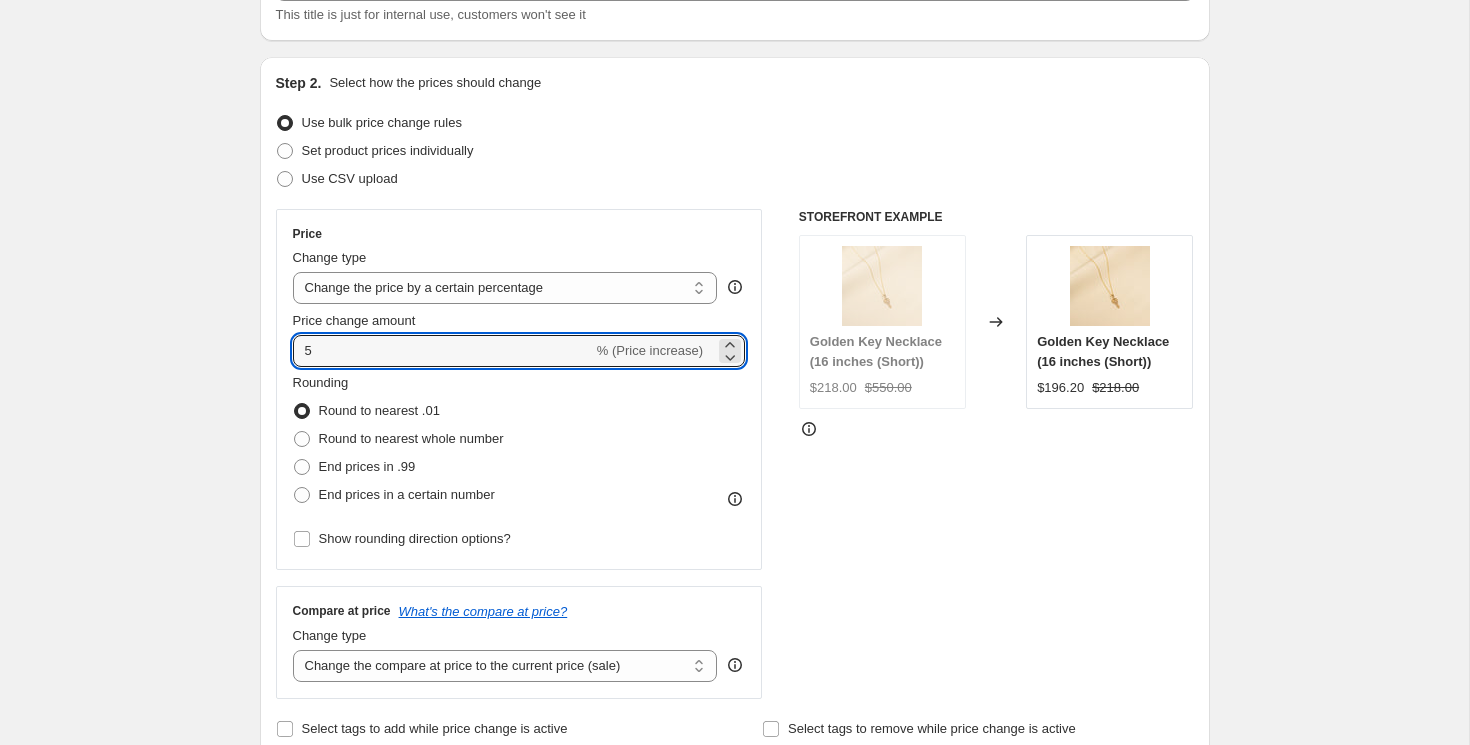 scroll, scrollTop: 160, scrollLeft: 0, axis: vertical 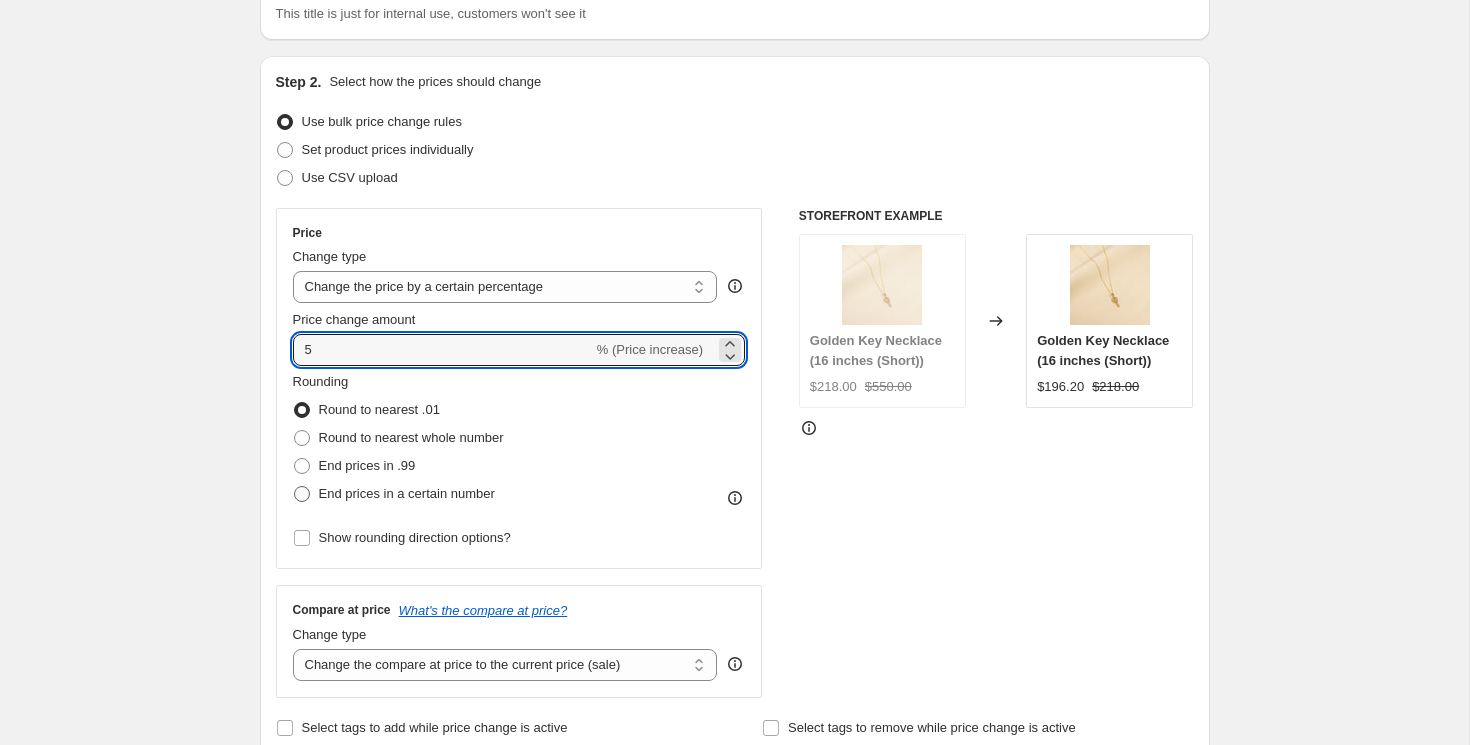 click on "End prices in a certain number" at bounding box center [407, 493] 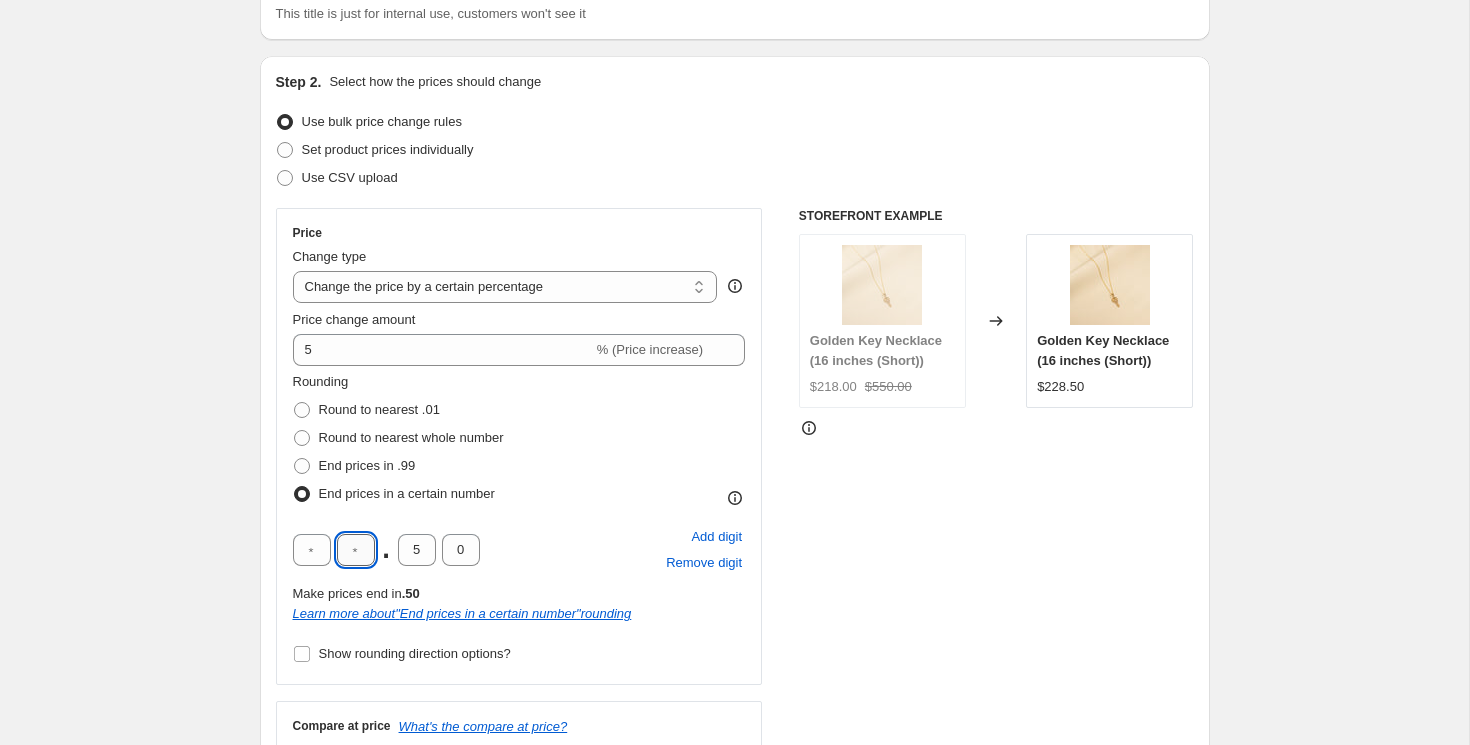 click at bounding box center (356, 550) 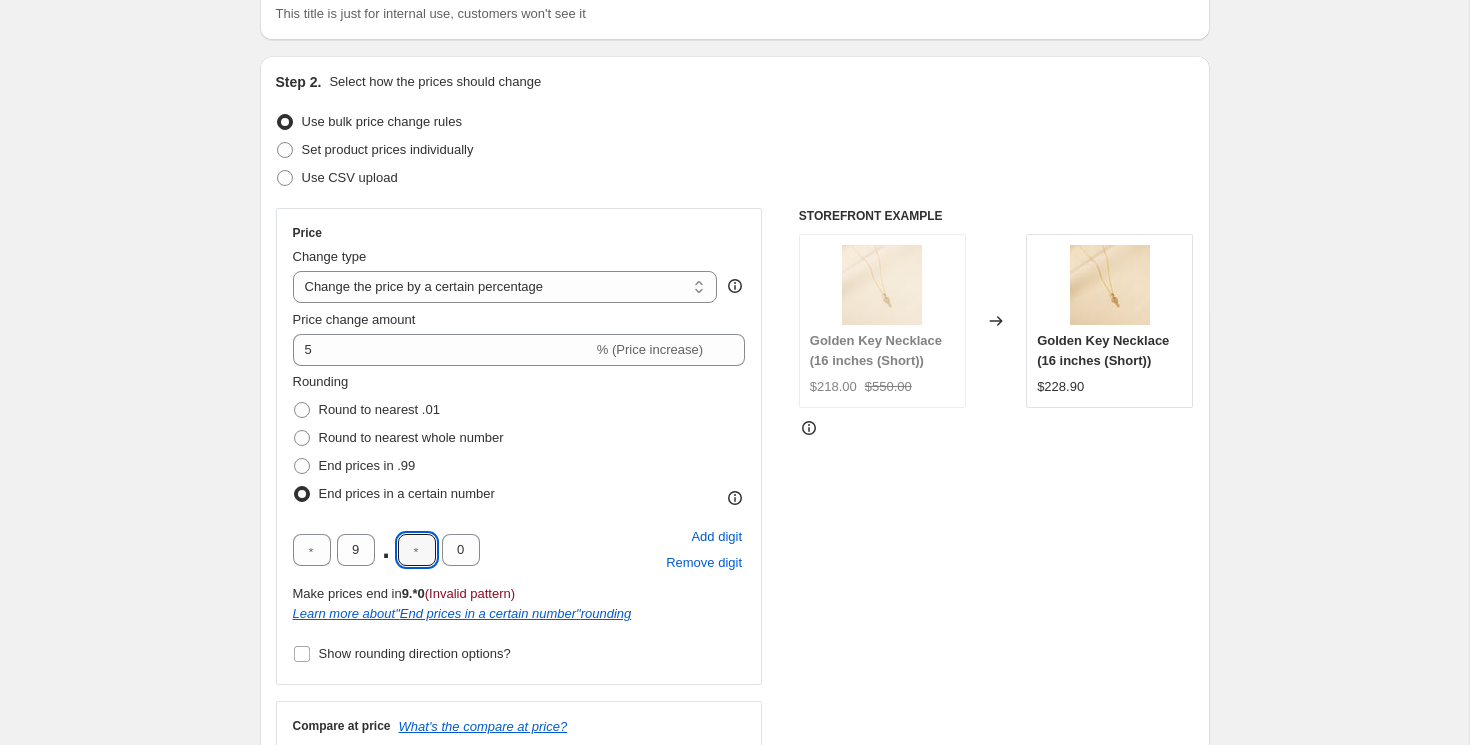 type on "0" 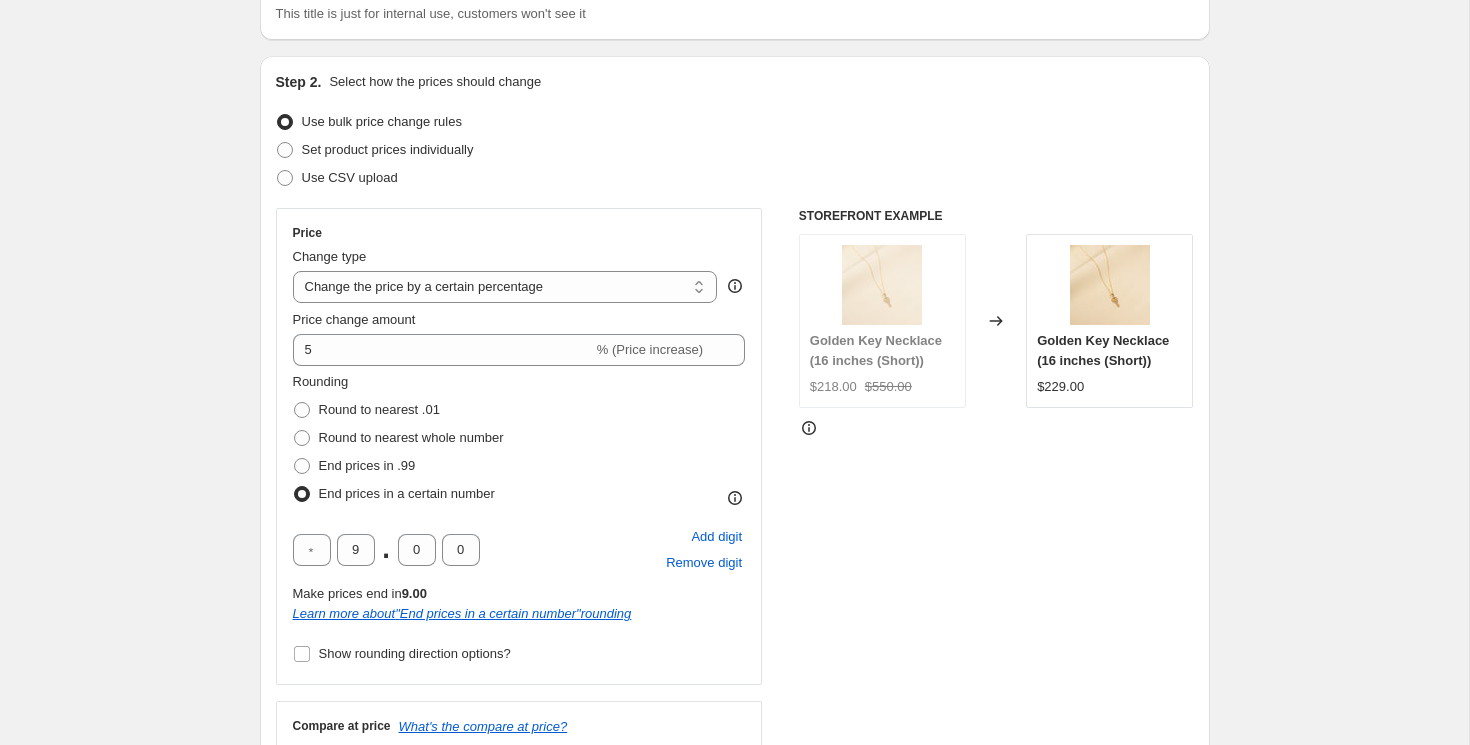 click on "Rounding Round to nearest .01 Round to nearest whole number End prices in .99 End prices in a certain number 9 . 0 0 Add digit Remove digit Make prices end in  9.00 Learn more about  " End prices in a certain number "  rounding Show rounding direction options?" at bounding box center (519, 520) 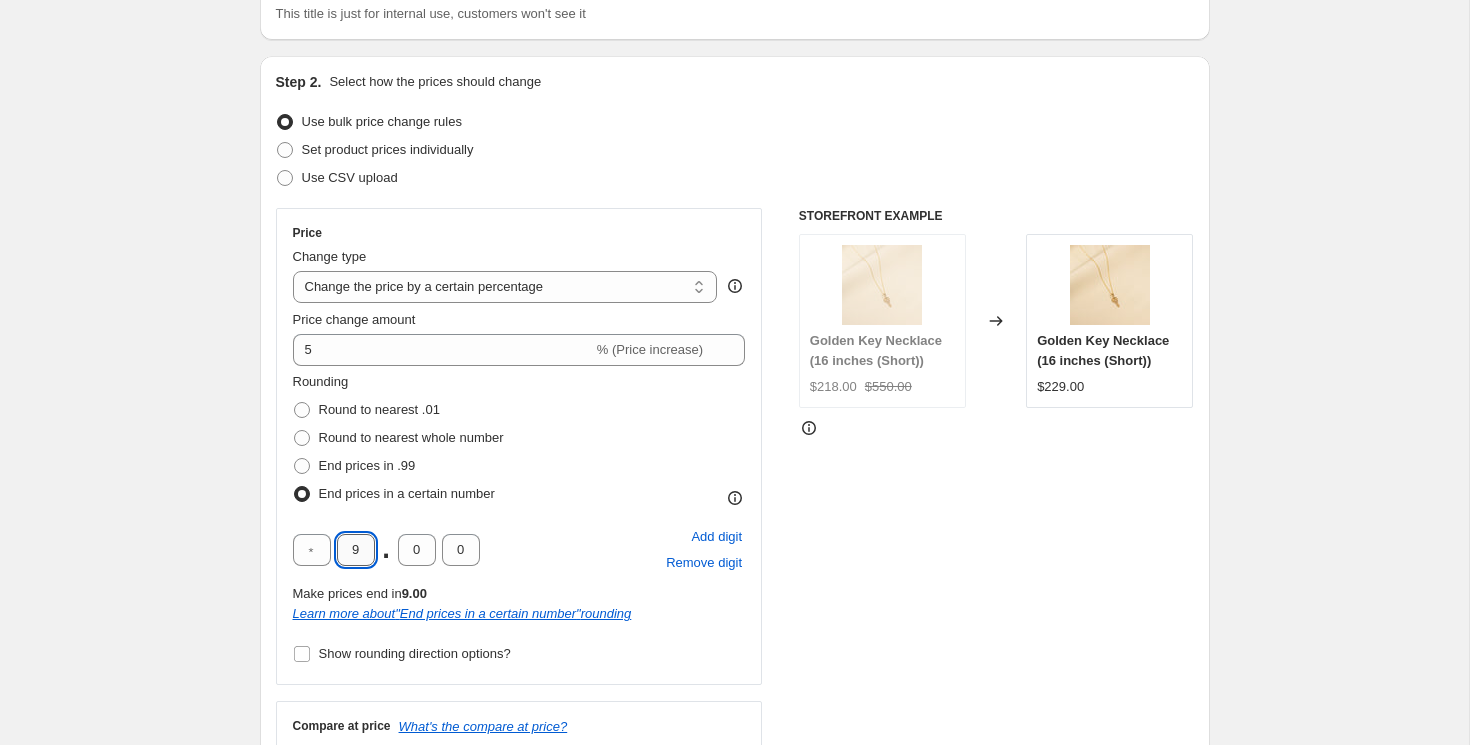click on "9" at bounding box center [356, 550] 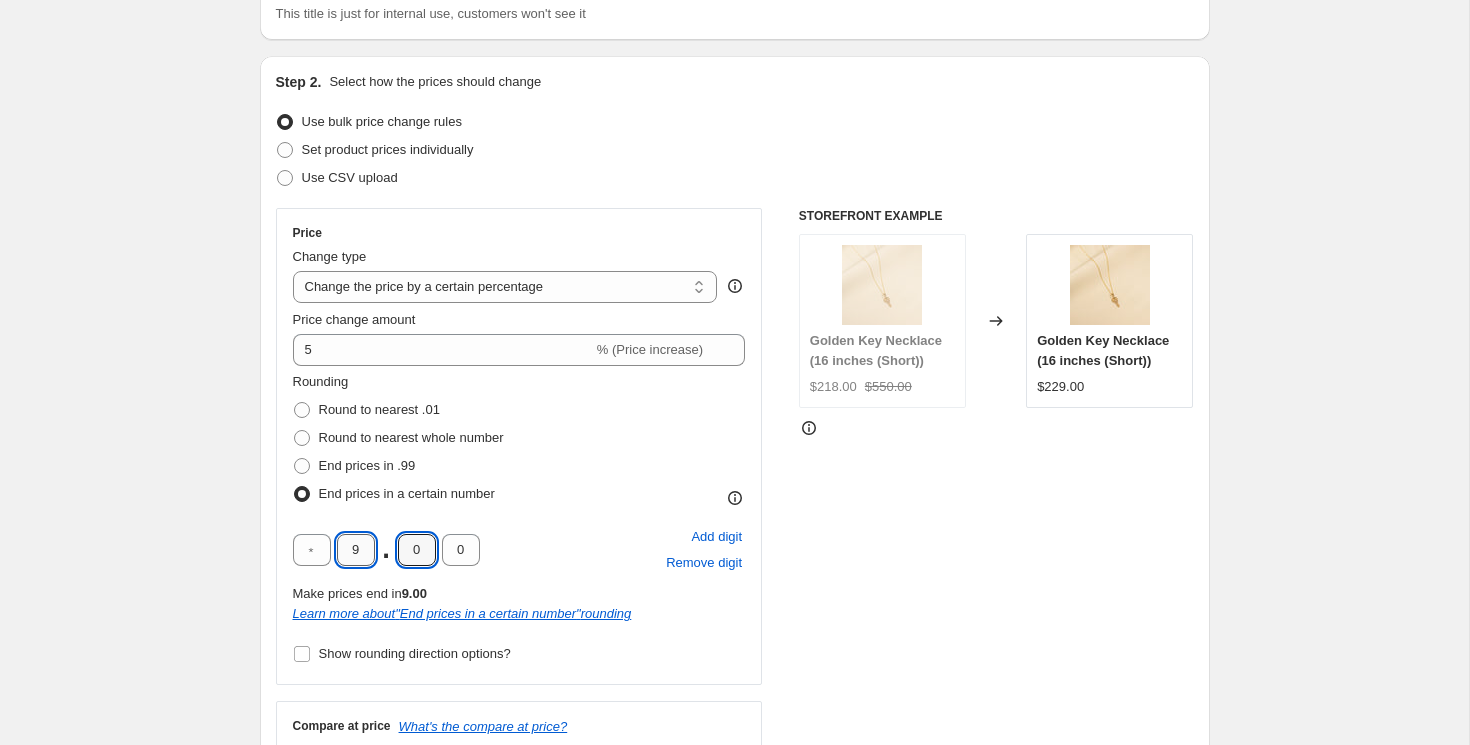 click on "9" at bounding box center (356, 550) 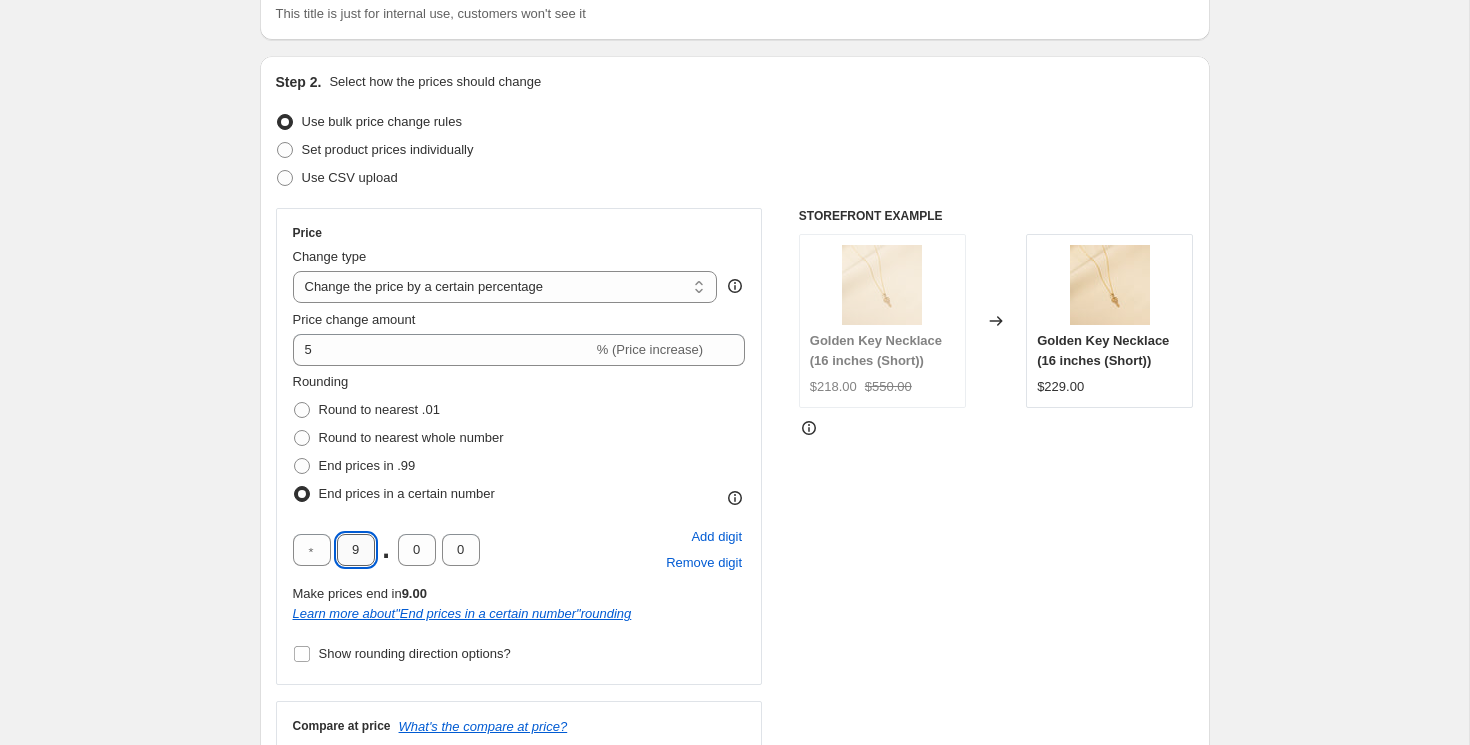 click on "9" at bounding box center [356, 550] 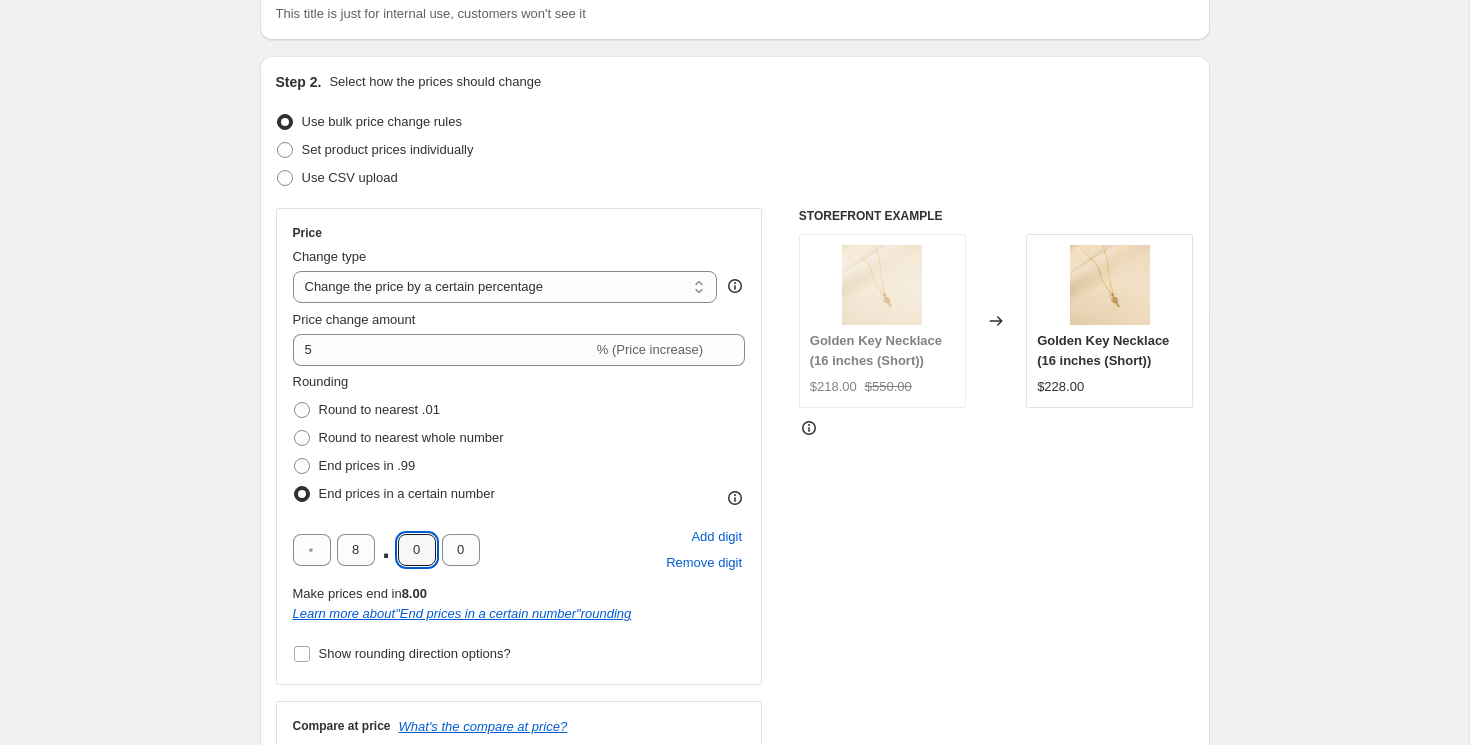 click on "Rounding Round to nearest .01 Round to nearest whole number End prices in .99 End prices in a certain number 8 . 0 0 Add digit Remove digit Make prices end in  8.00 Learn more about  " End prices in a certain number "  rounding Show rounding direction options?" at bounding box center (519, 520) 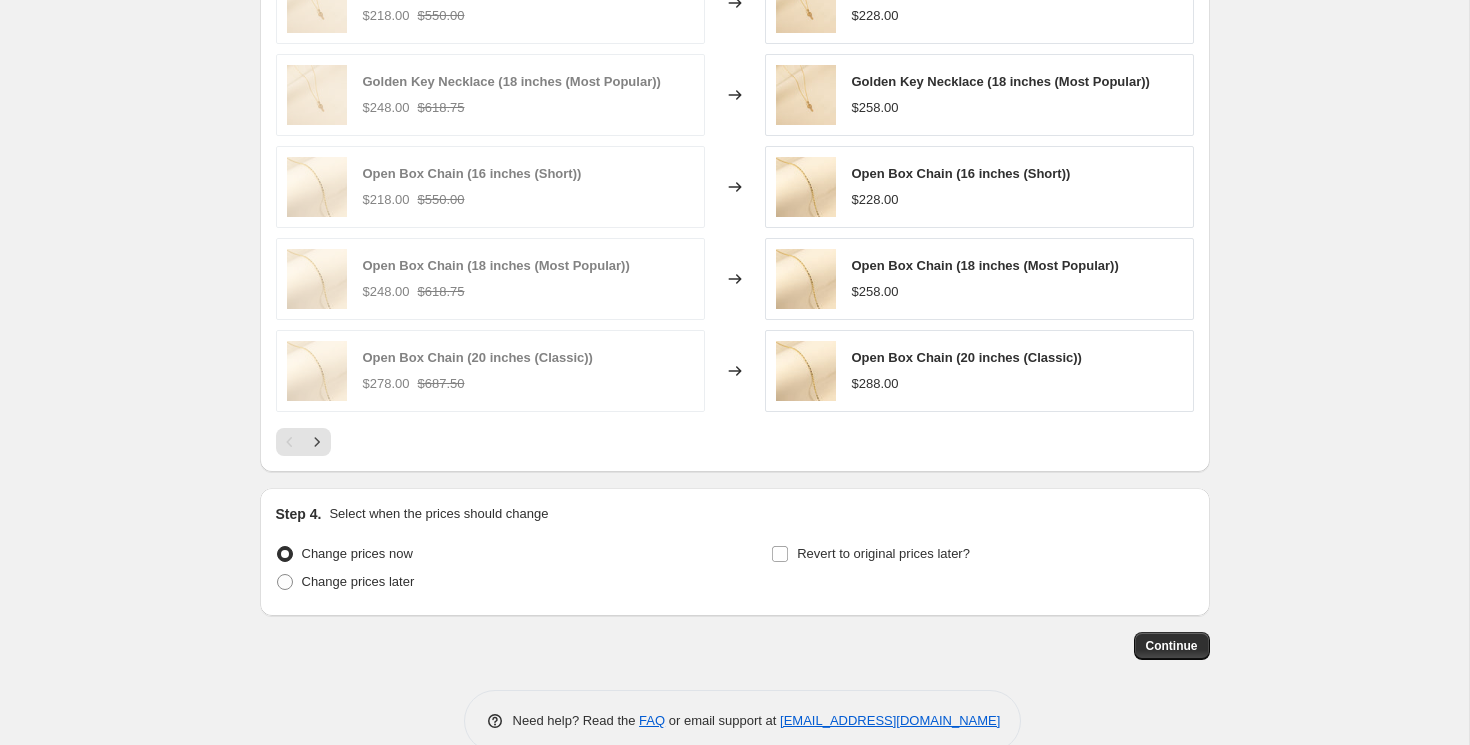 scroll, scrollTop: 1370, scrollLeft: 0, axis: vertical 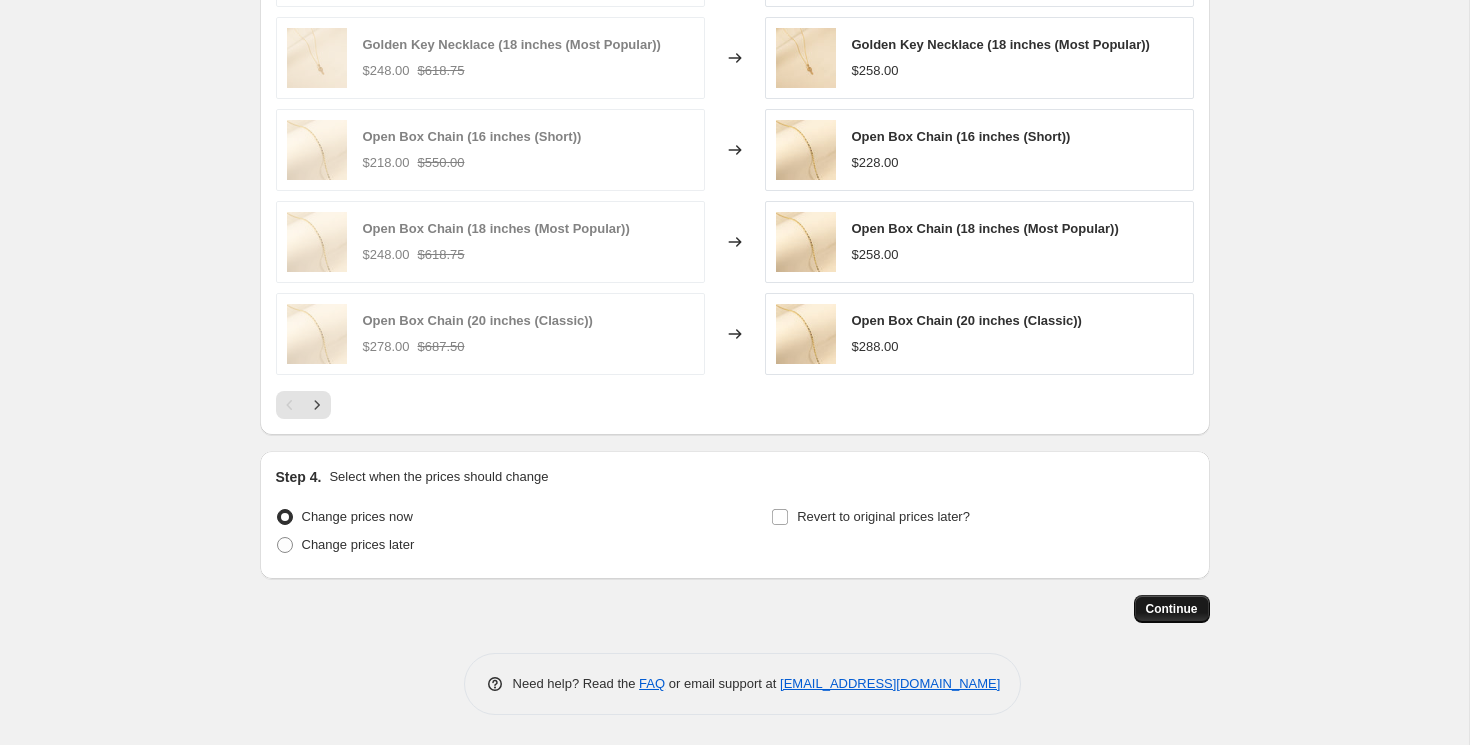 click on "Continue" at bounding box center (1172, 609) 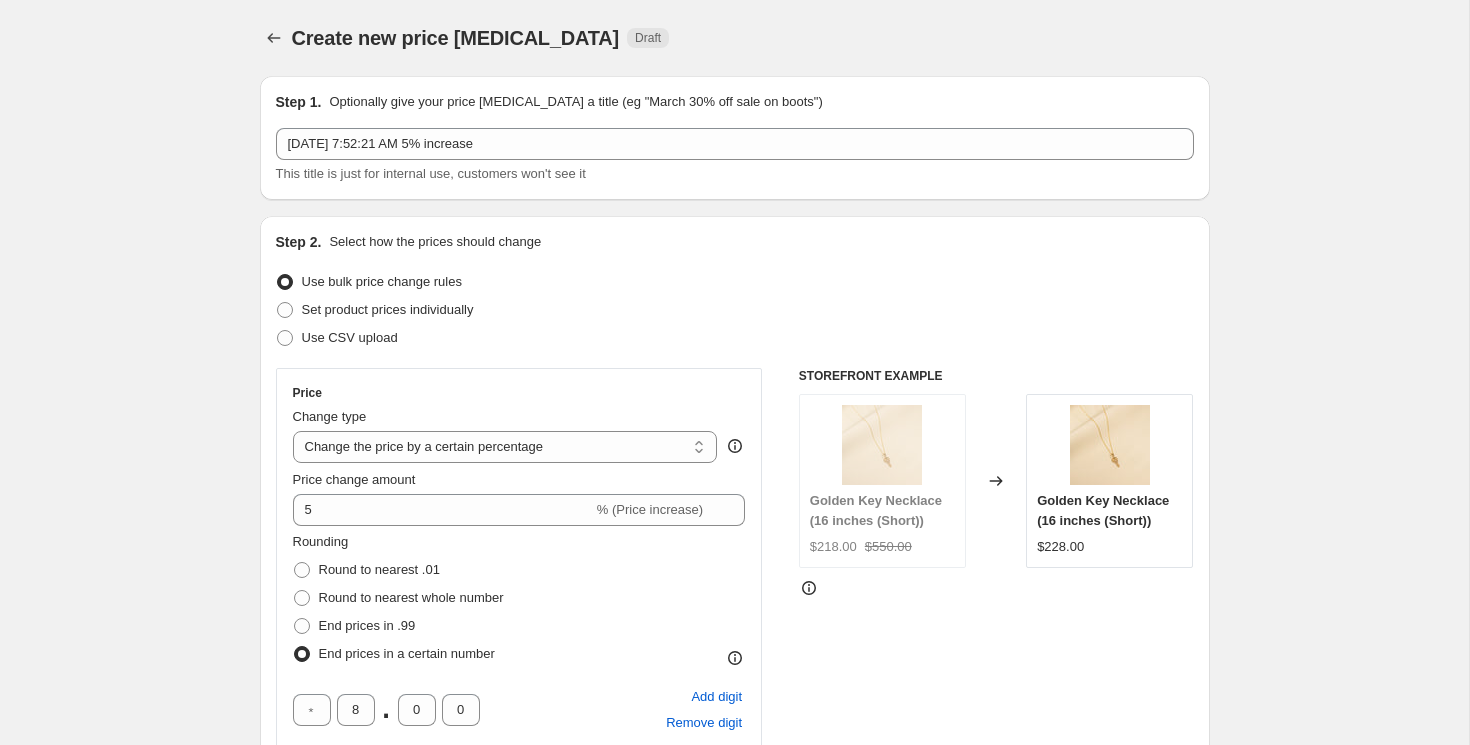 scroll, scrollTop: 1370, scrollLeft: 0, axis: vertical 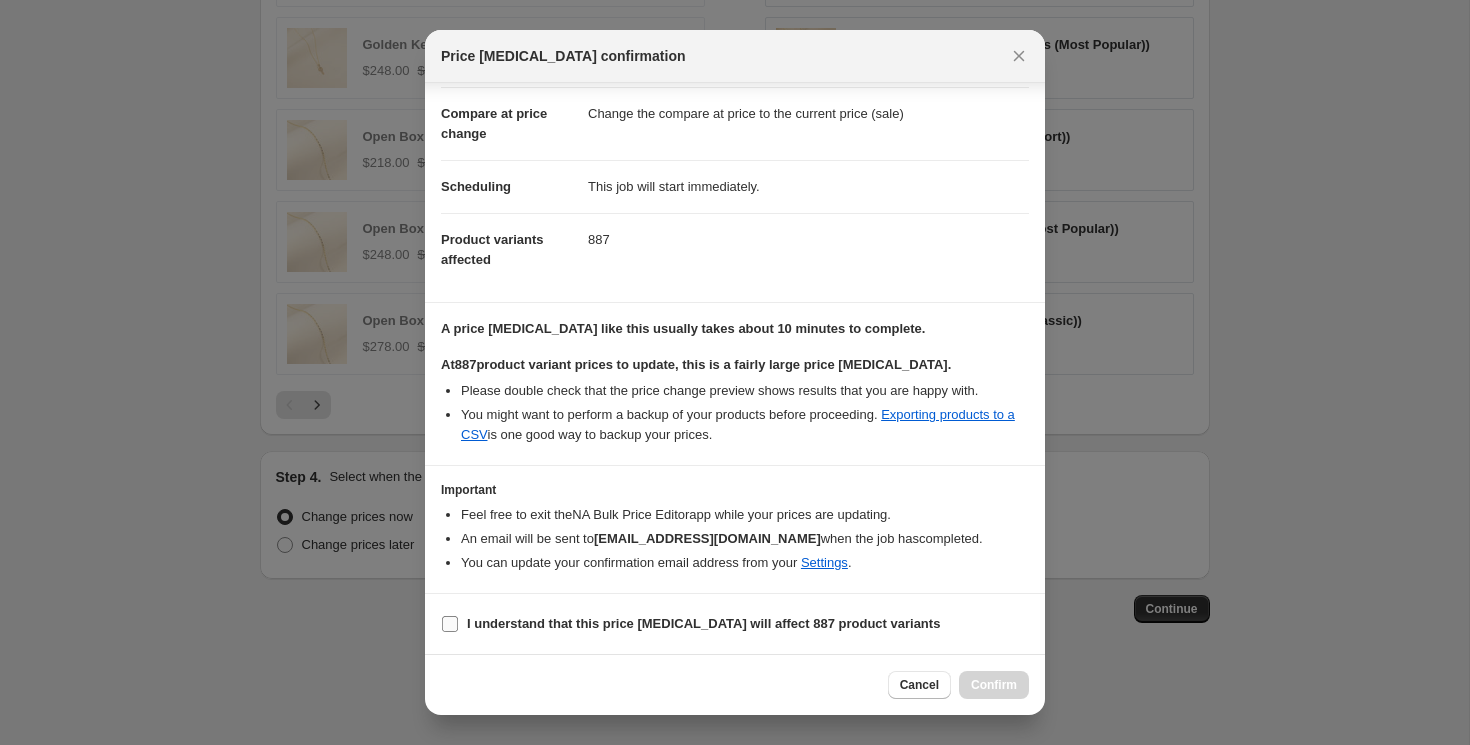 click on "I understand that this price [MEDICAL_DATA] will affect 887 product variants" at bounding box center (703, 623) 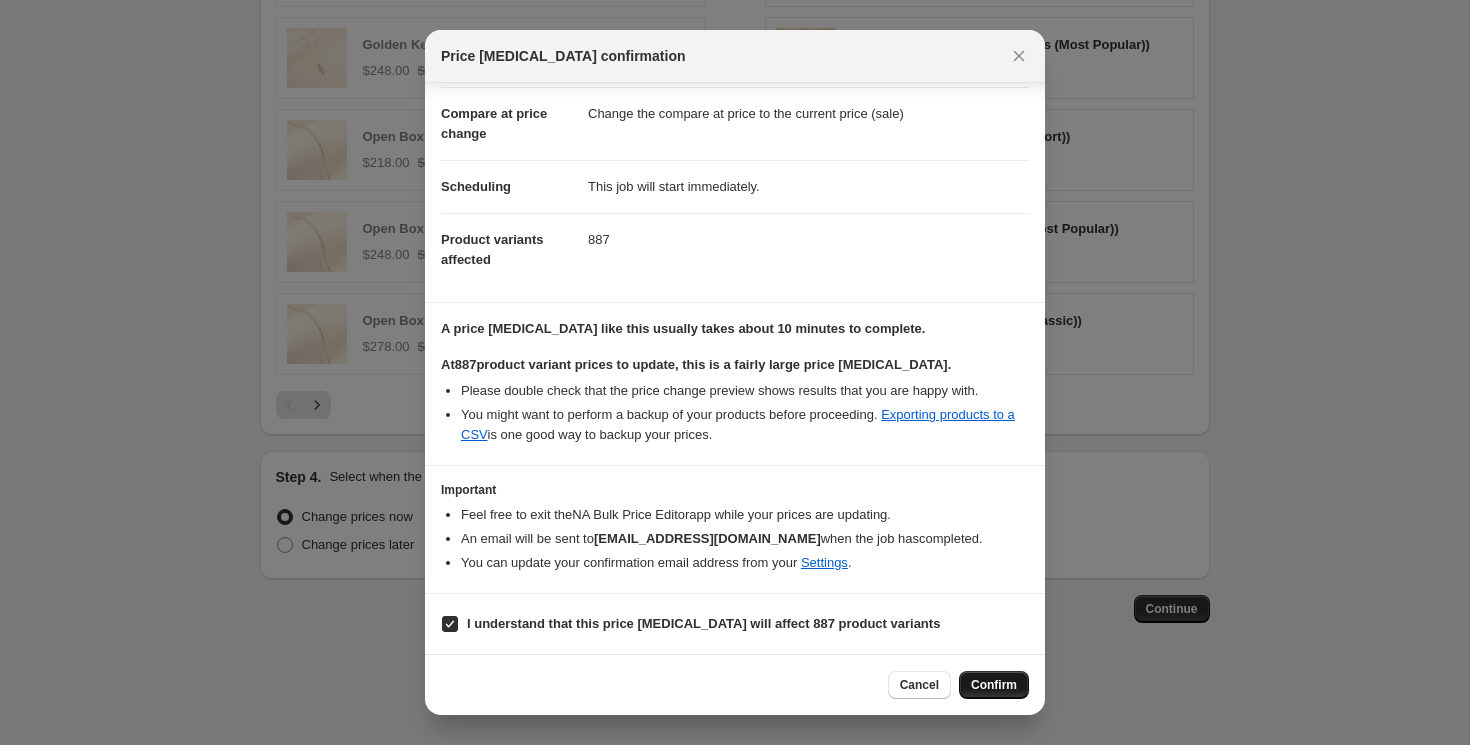 click on "Confirm" at bounding box center (994, 685) 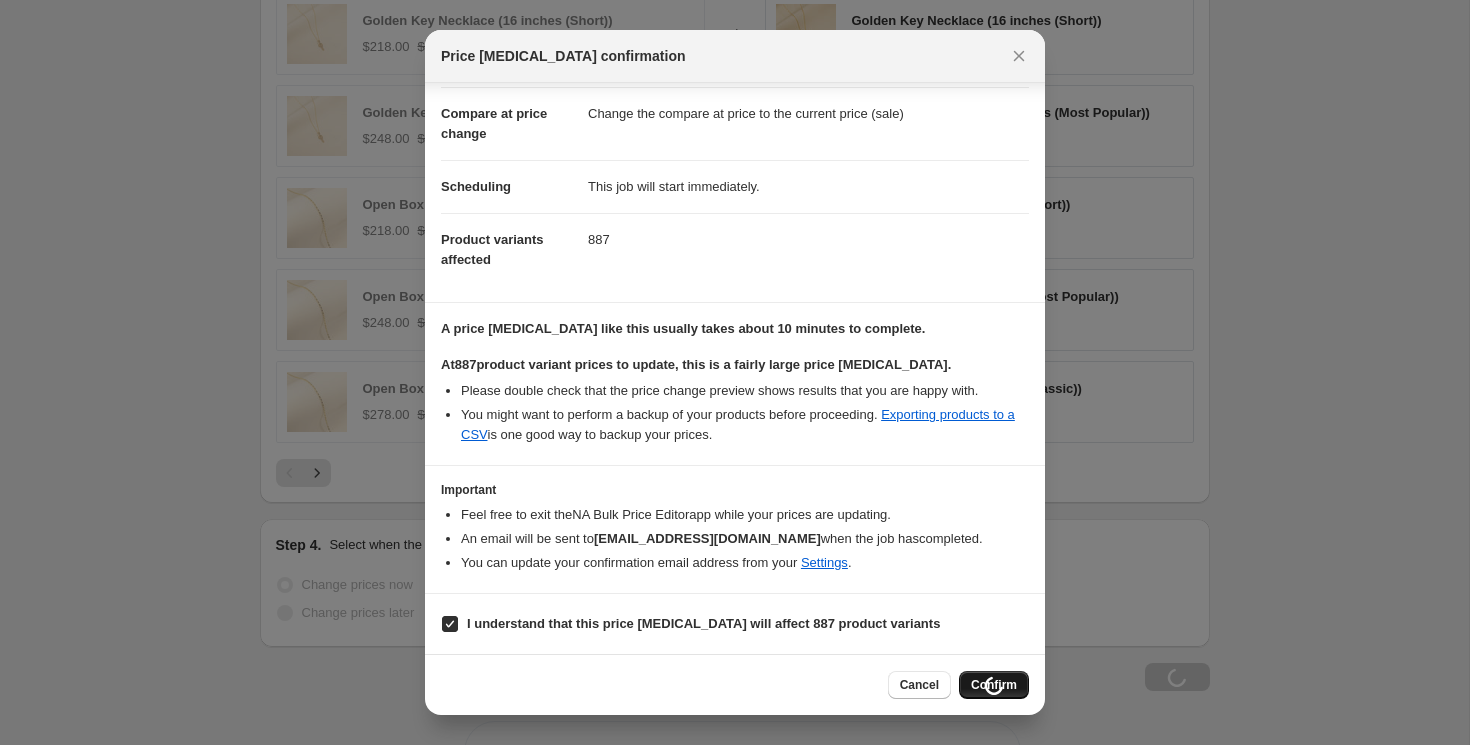 scroll, scrollTop: 1438, scrollLeft: 0, axis: vertical 